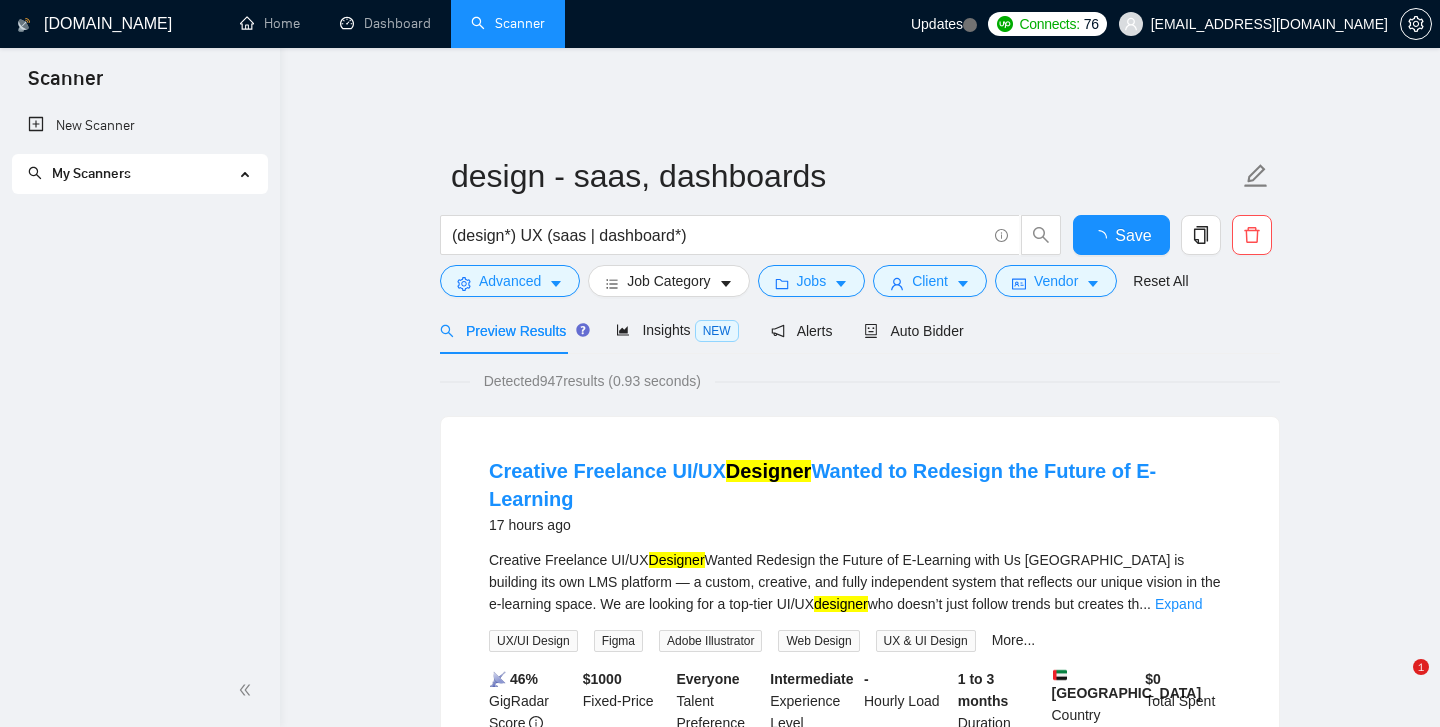 scroll, scrollTop: 0, scrollLeft: 0, axis: both 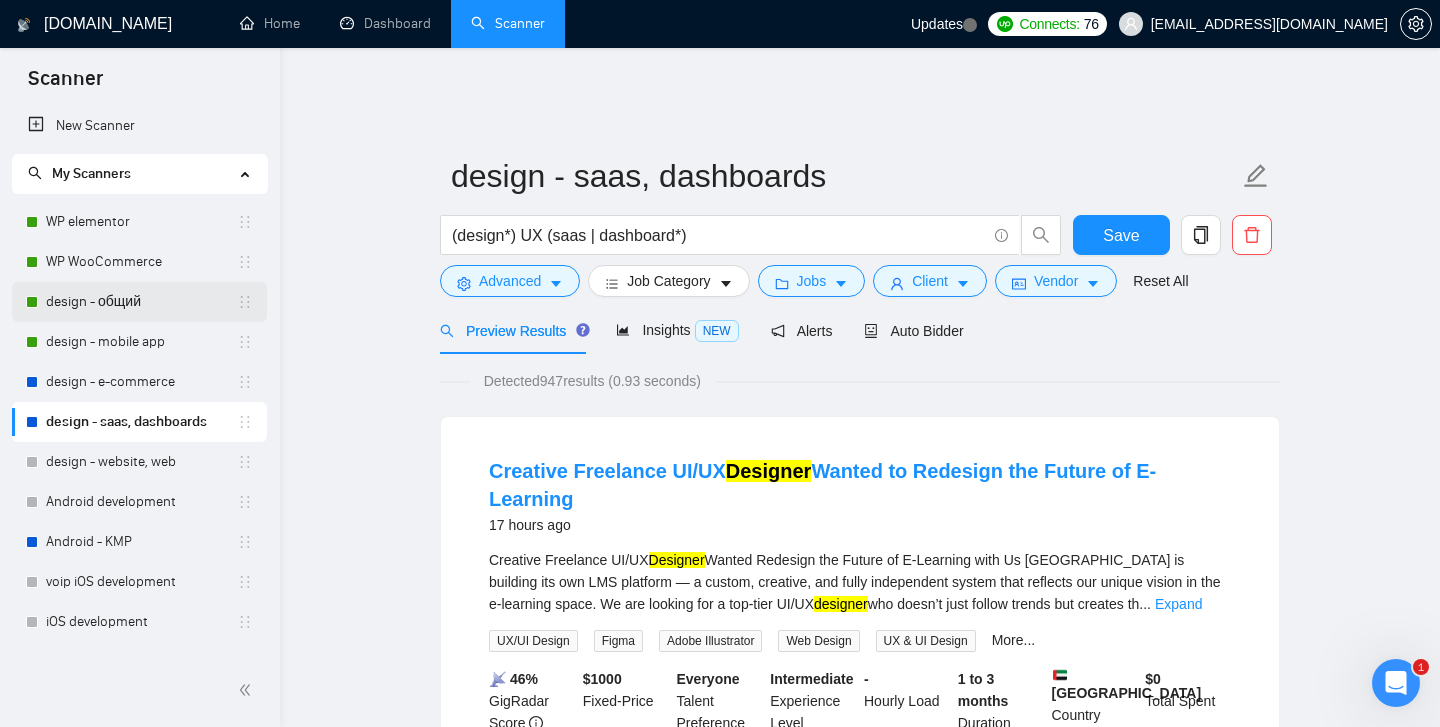 click on "design - общий" at bounding box center (141, 302) 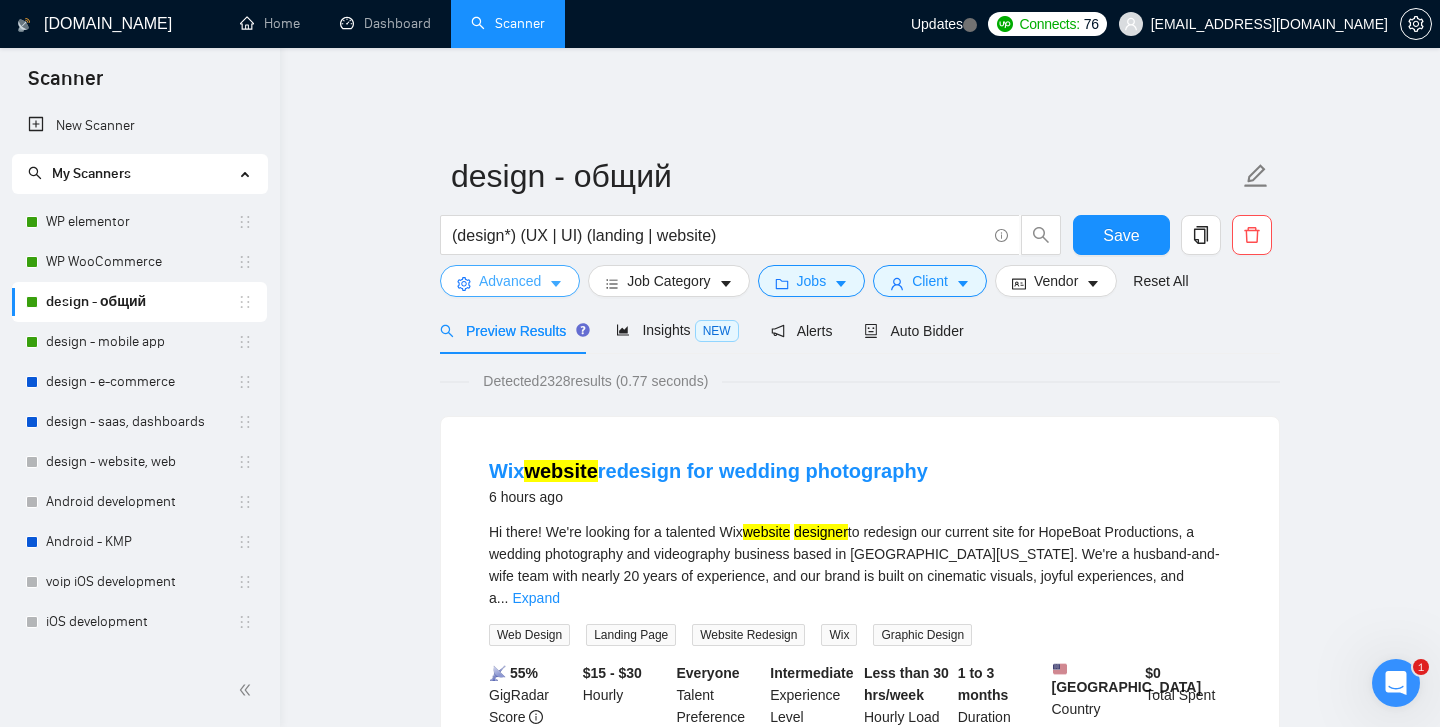 click 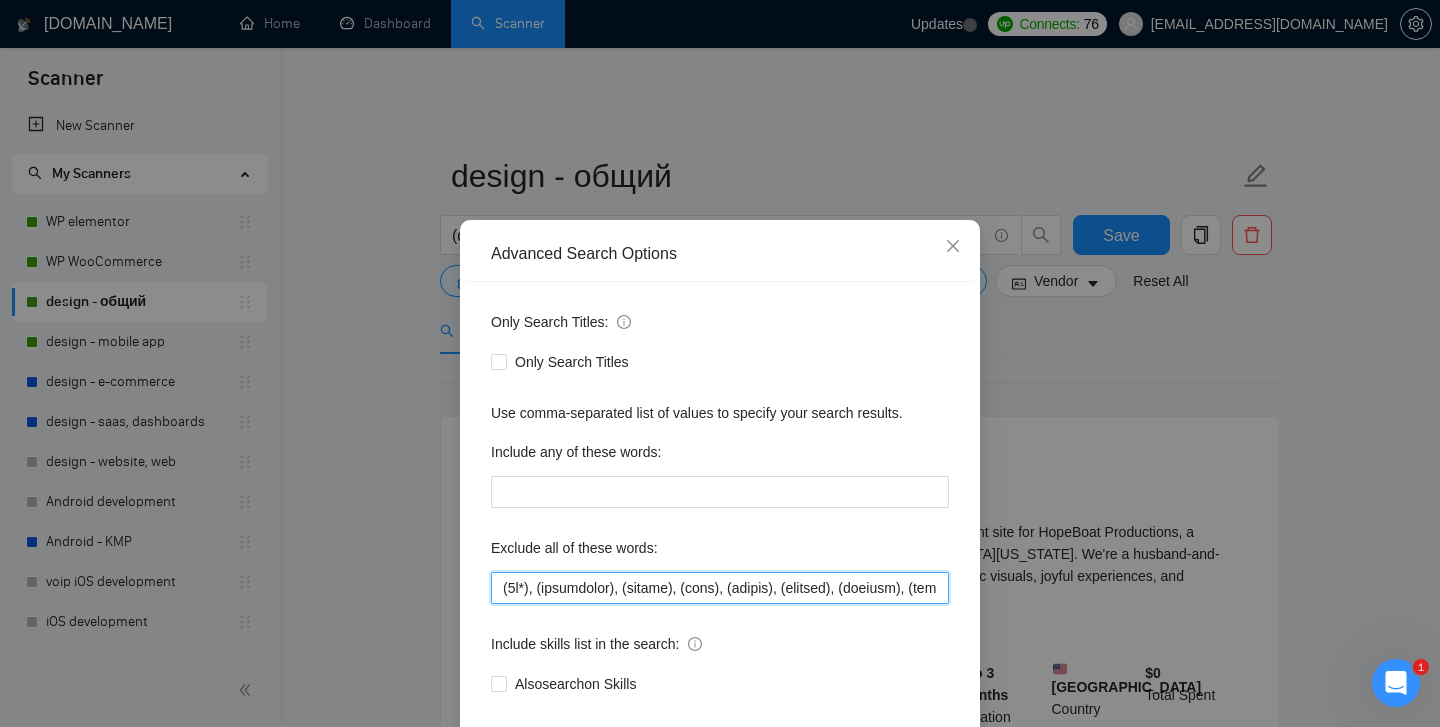 click at bounding box center [720, 588] 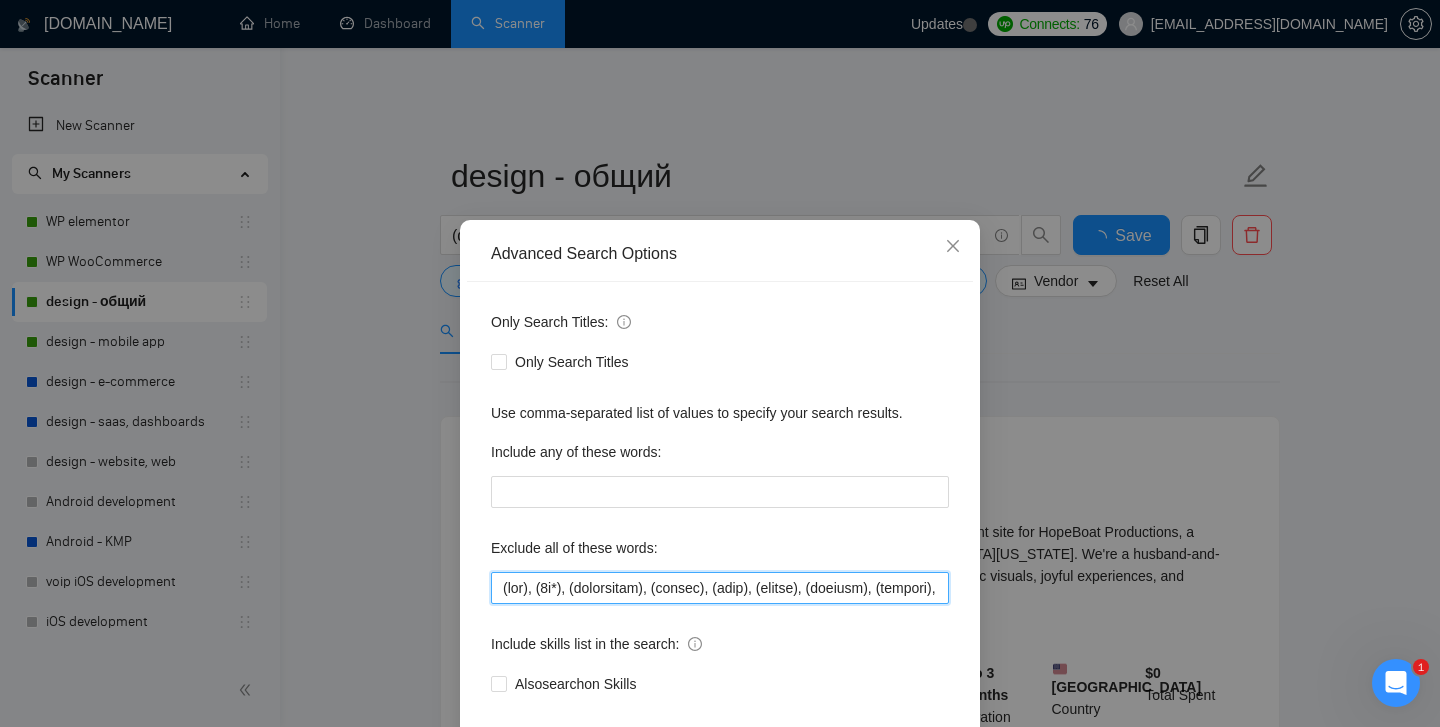 scroll, scrollTop: 105, scrollLeft: 0, axis: vertical 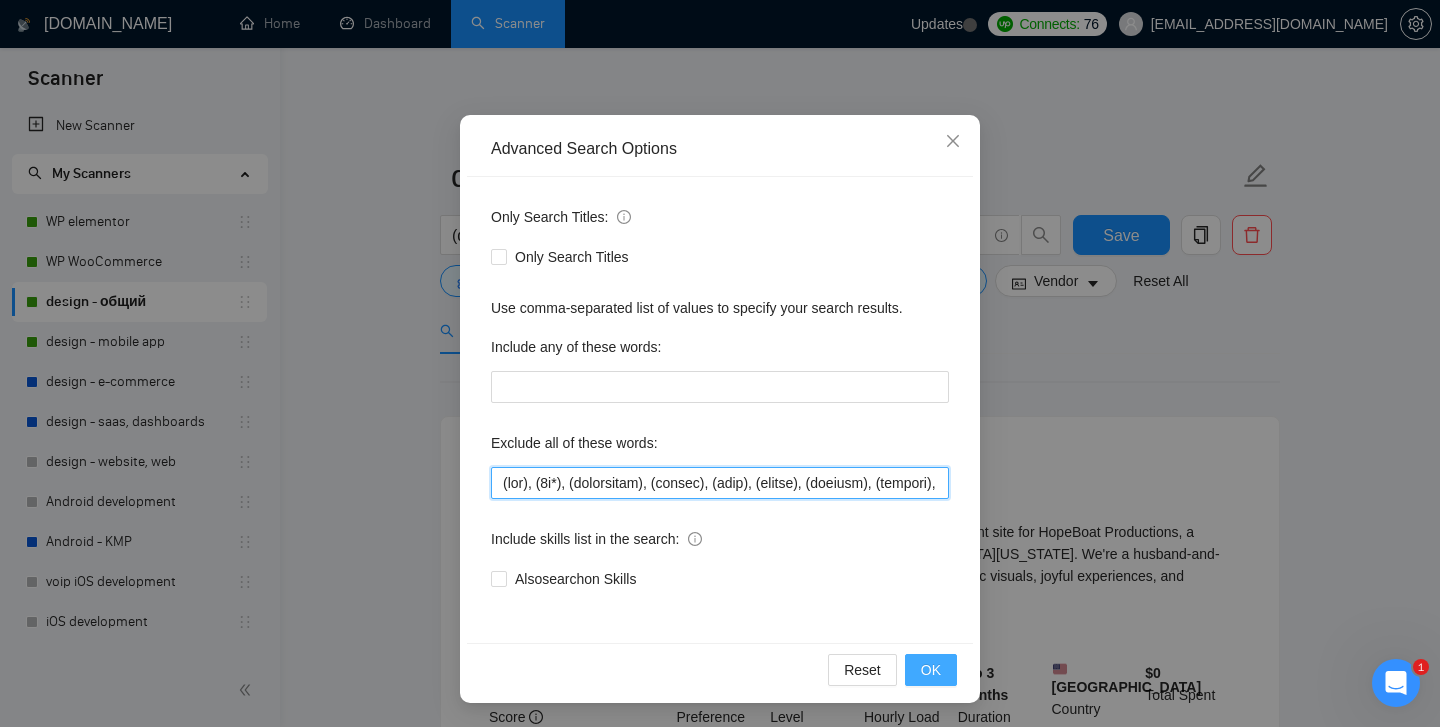 type on "(wix), (3d*), (copywriter), (kajabi), (next), (nextjs), (shopify), (lovable), (content strategist), (brand guidelines), (WordPress), (Word press), (WP), (build), (motion), (NO AGENCIES), (Square Online), (optimizing Shopify sites), (Video Editor), (Wix Expert), (based in [GEOGRAPHIC_DATA]), (Shopify Developer), (implement design), (website developer), (website migration), (WordPress Developer), (Please fill in the application form here), (Meta Ads Specialist), (site development), (Framer), (Email Marketing Expert), (website development), (Full Stack Developer), (Lead Generation), (Project Manager), (Webflow*), "Web flow", (Squarespace*), "Square space", (Bubble*), "[DOMAIN_NAME]", "Bubble io", "No agency", "No agencies", "[No agency]", "(No agency)", "[No agencies]", "(No agencies)", "[No agency", "No agency]", "(No agency", "No agency)", "[No agencies", "No agencies]", "(No agencies", "No agencies)", "No-agency", "no-agencies", "no-agency -", "no agencies -", "no agency/", "no agencies/", "no-agency/", "no agencies/"..." 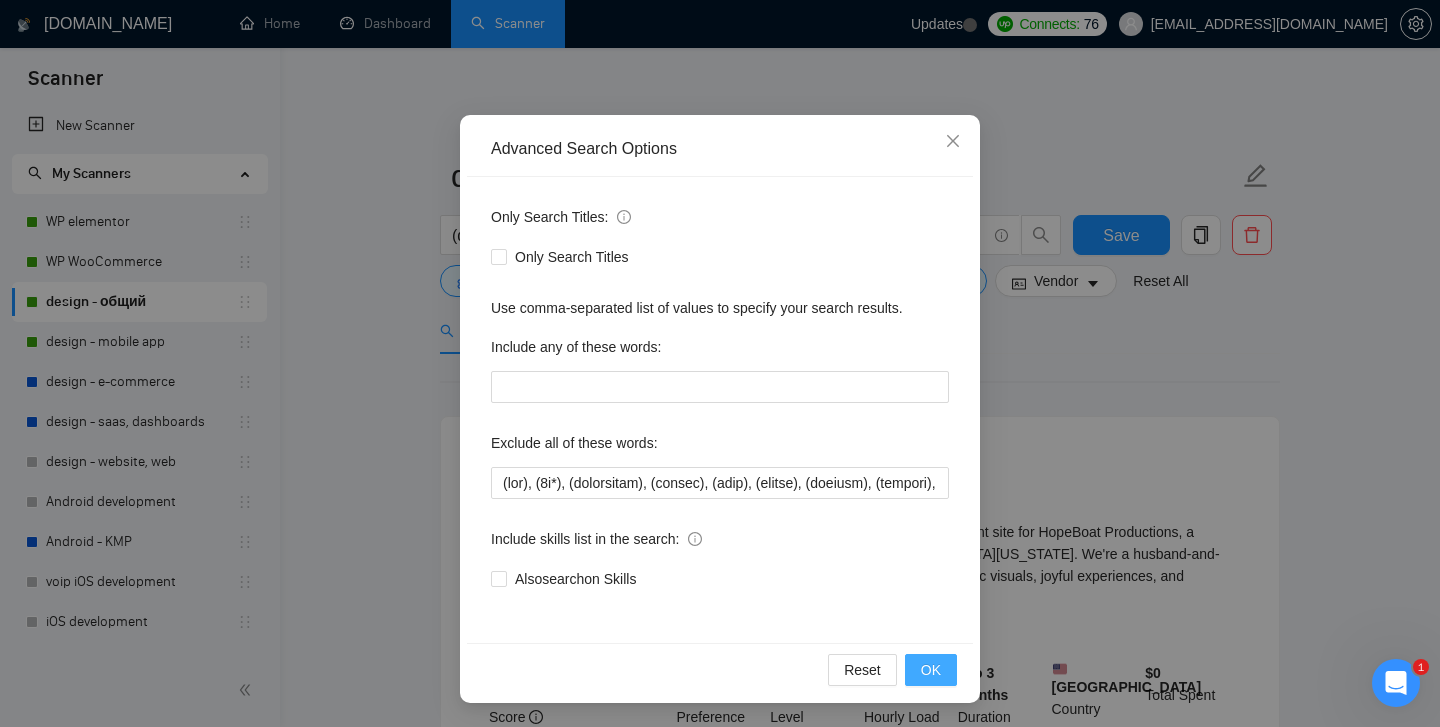 click on "OK" at bounding box center (931, 670) 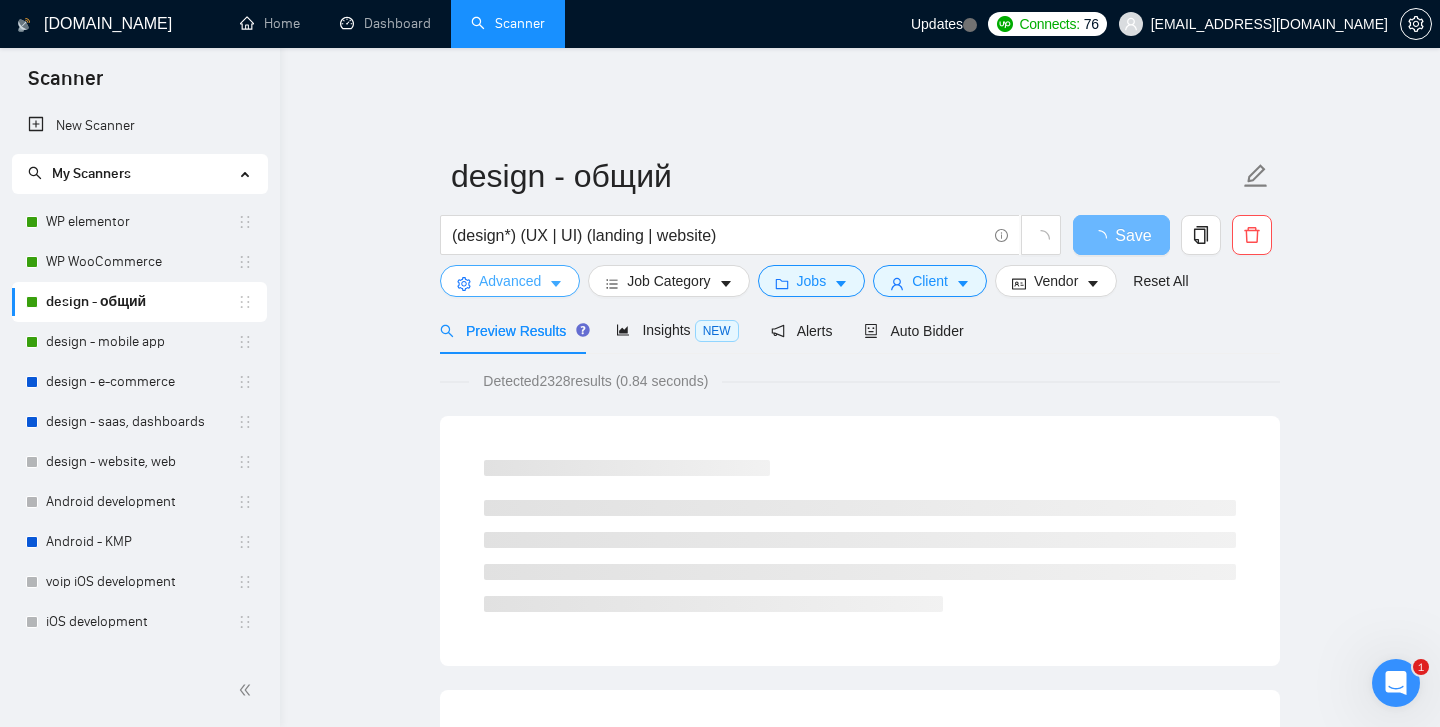 scroll, scrollTop: 0, scrollLeft: 0, axis: both 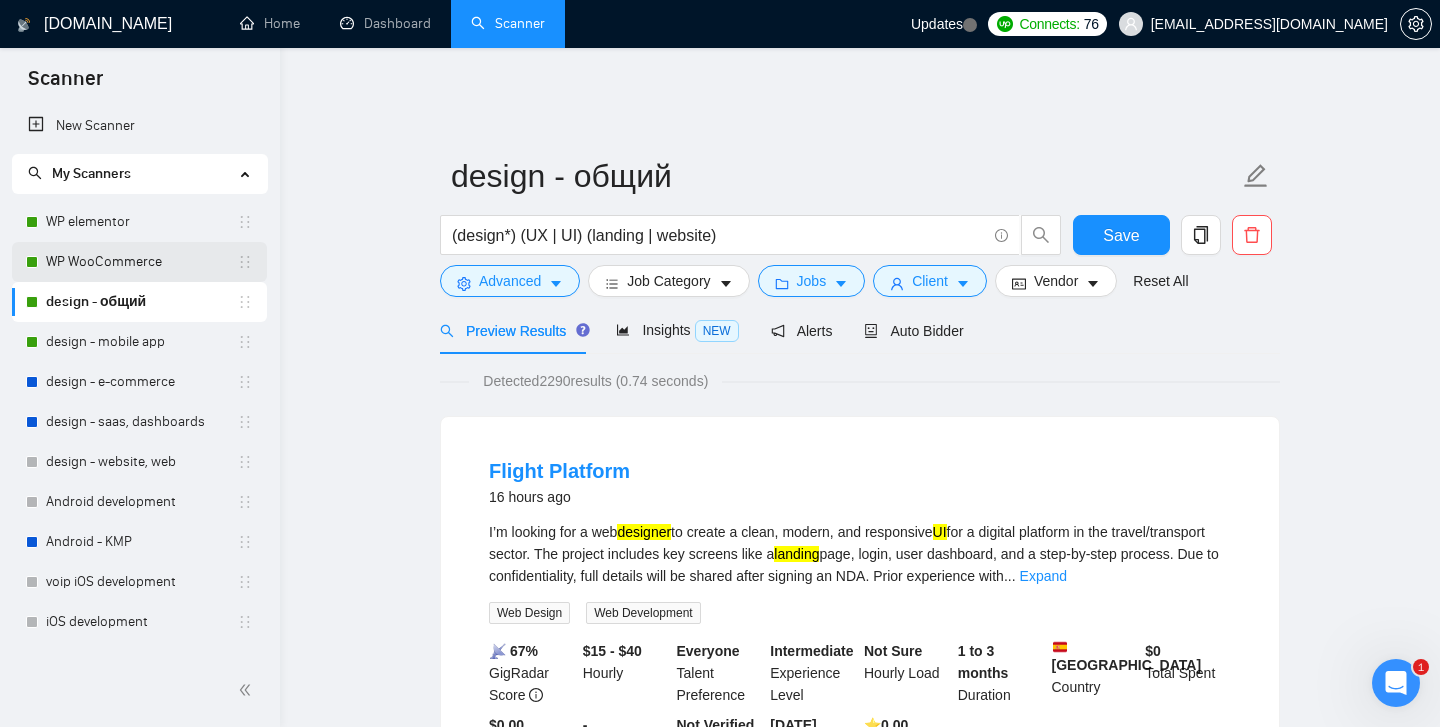 click on "WP WooCommerce" at bounding box center (141, 262) 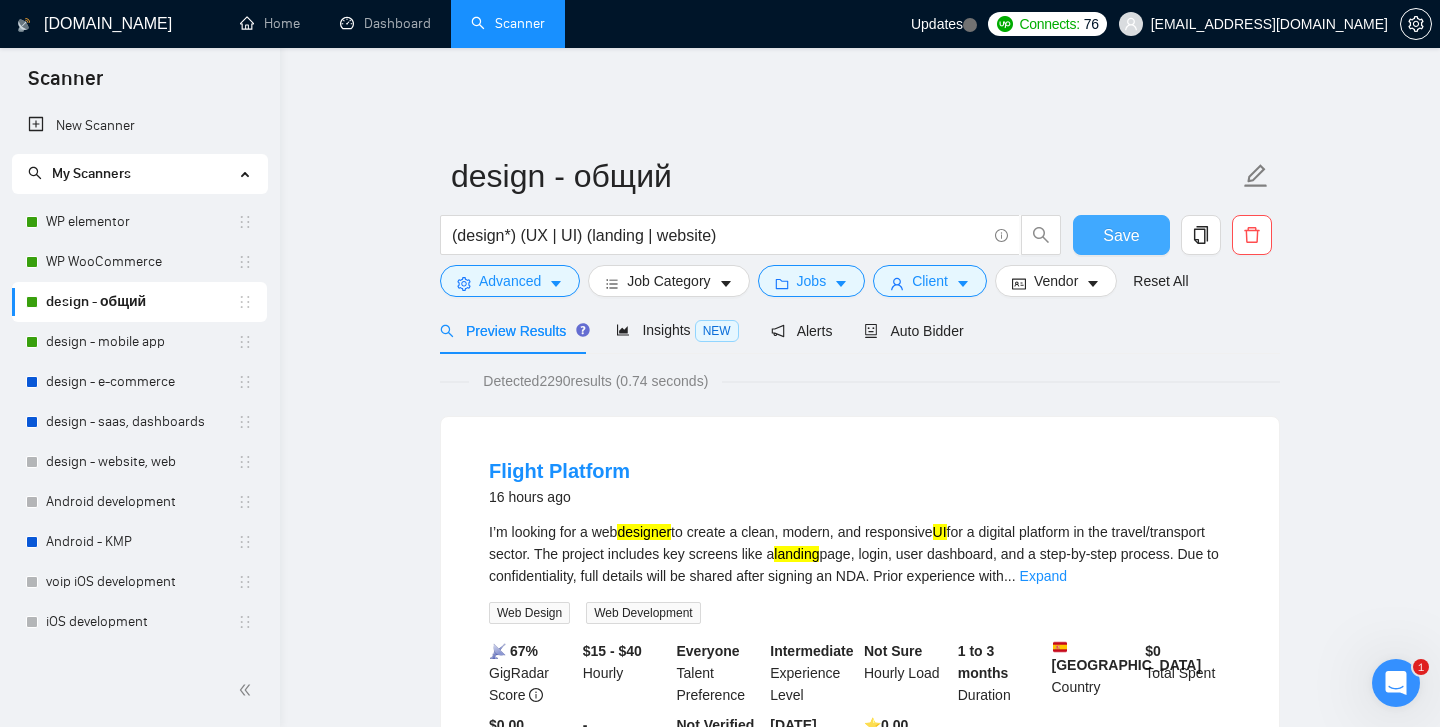 click on "Save" at bounding box center (1121, 235) 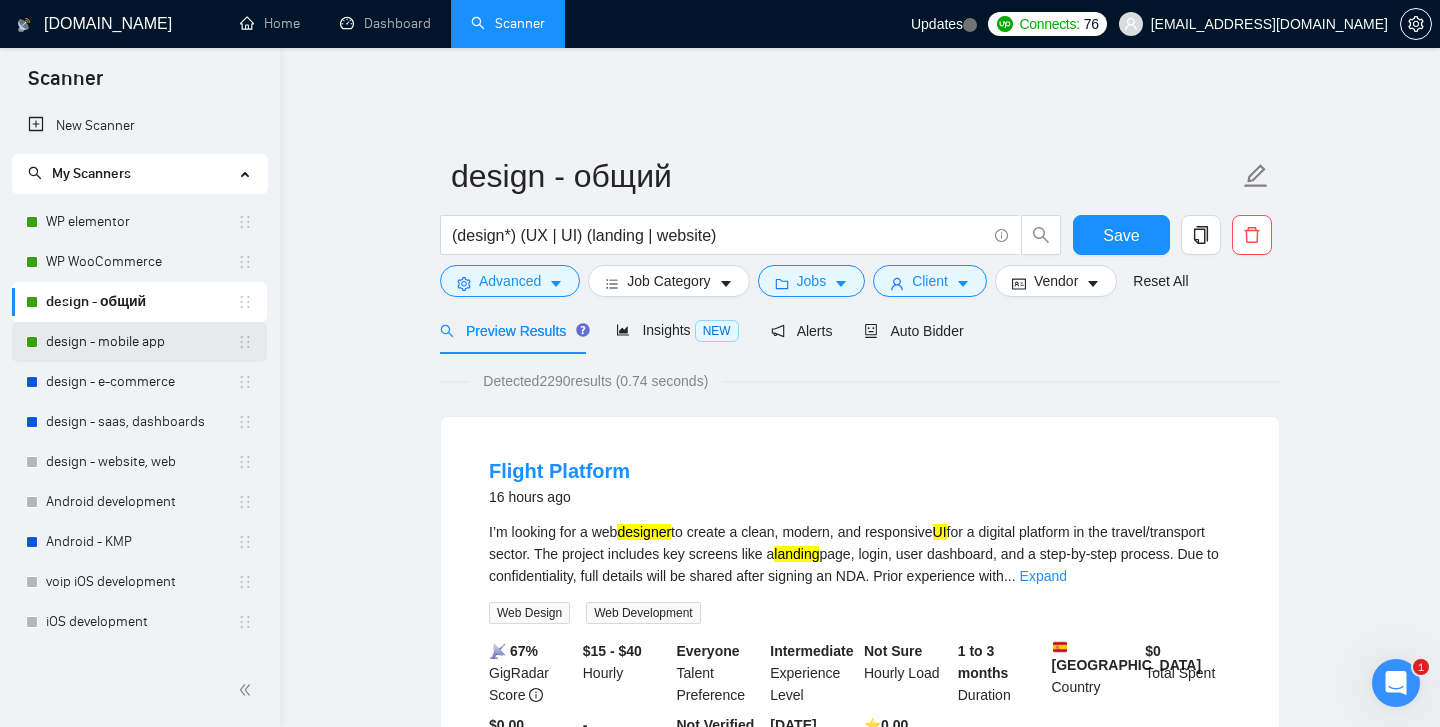 click on "design - mobile app" at bounding box center [141, 342] 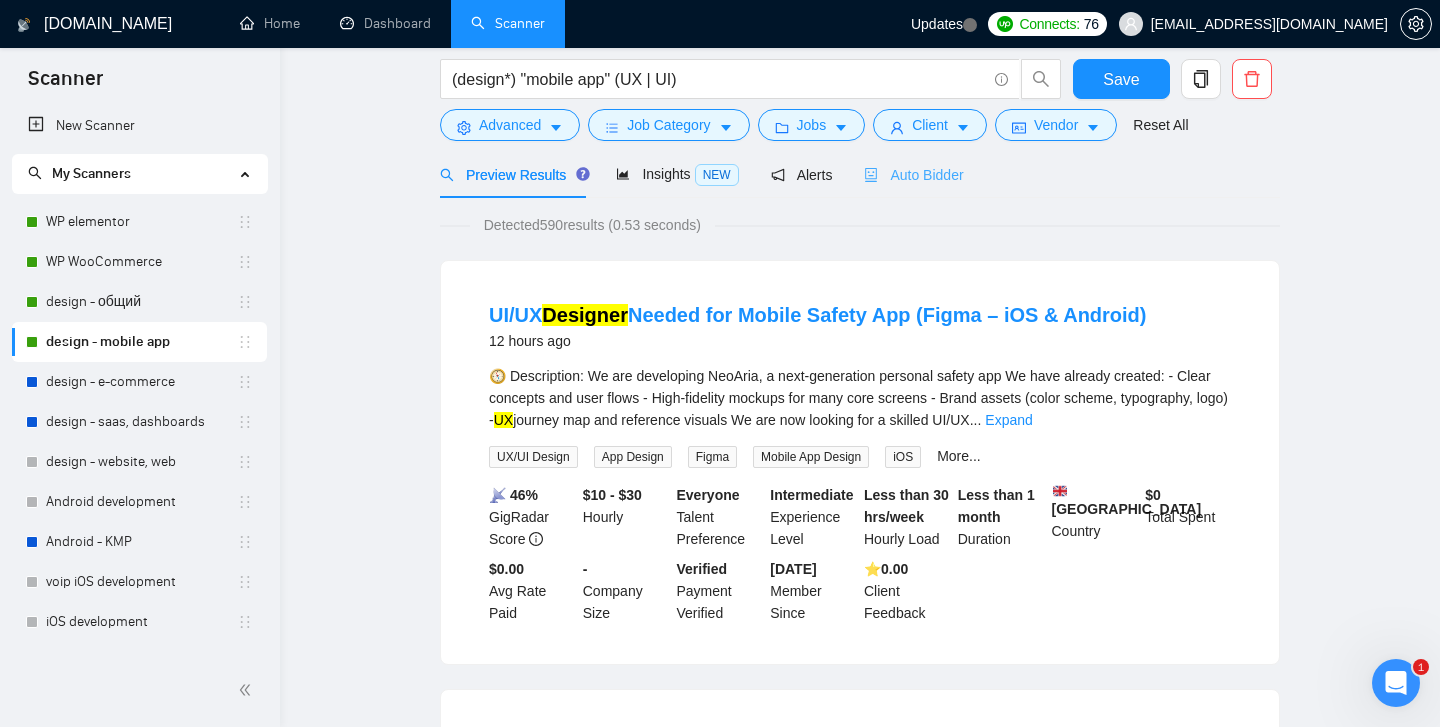 scroll, scrollTop: 0, scrollLeft: 0, axis: both 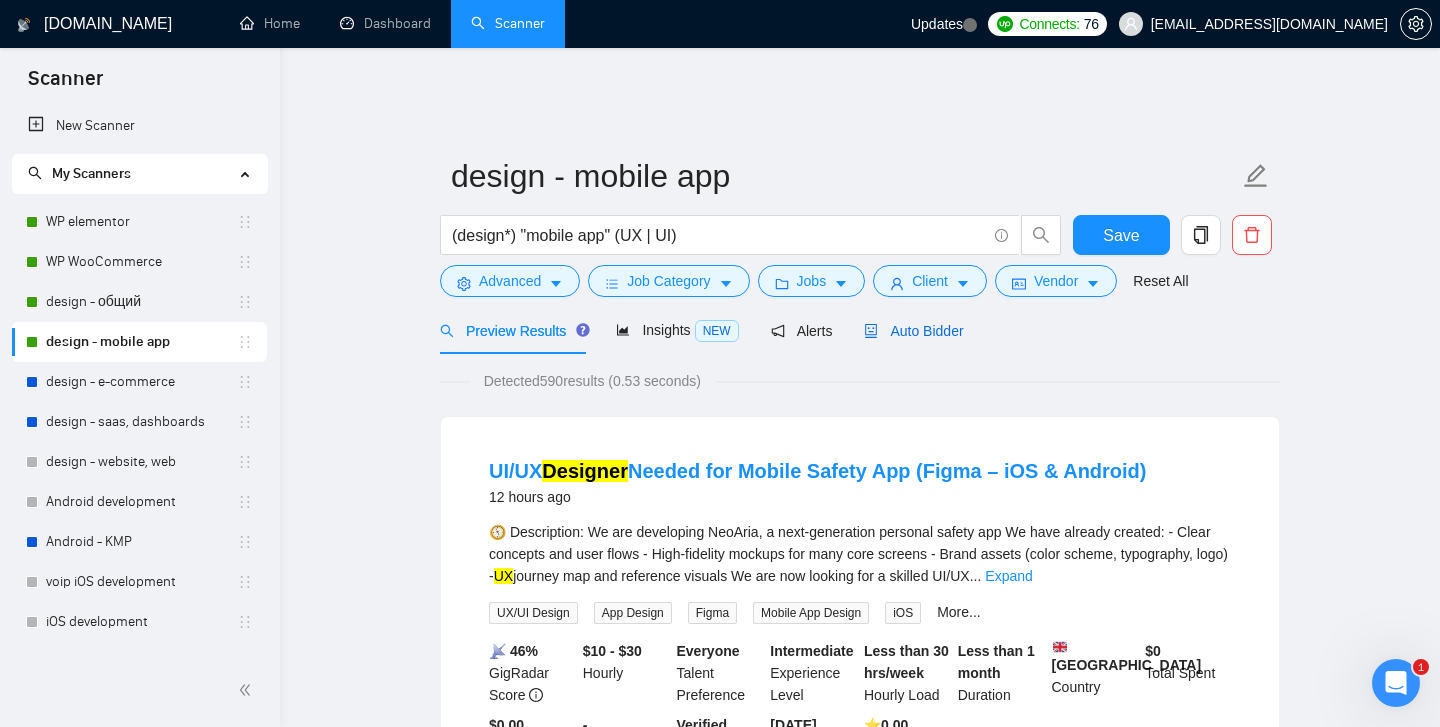 click on "Auto Bidder" at bounding box center [913, 331] 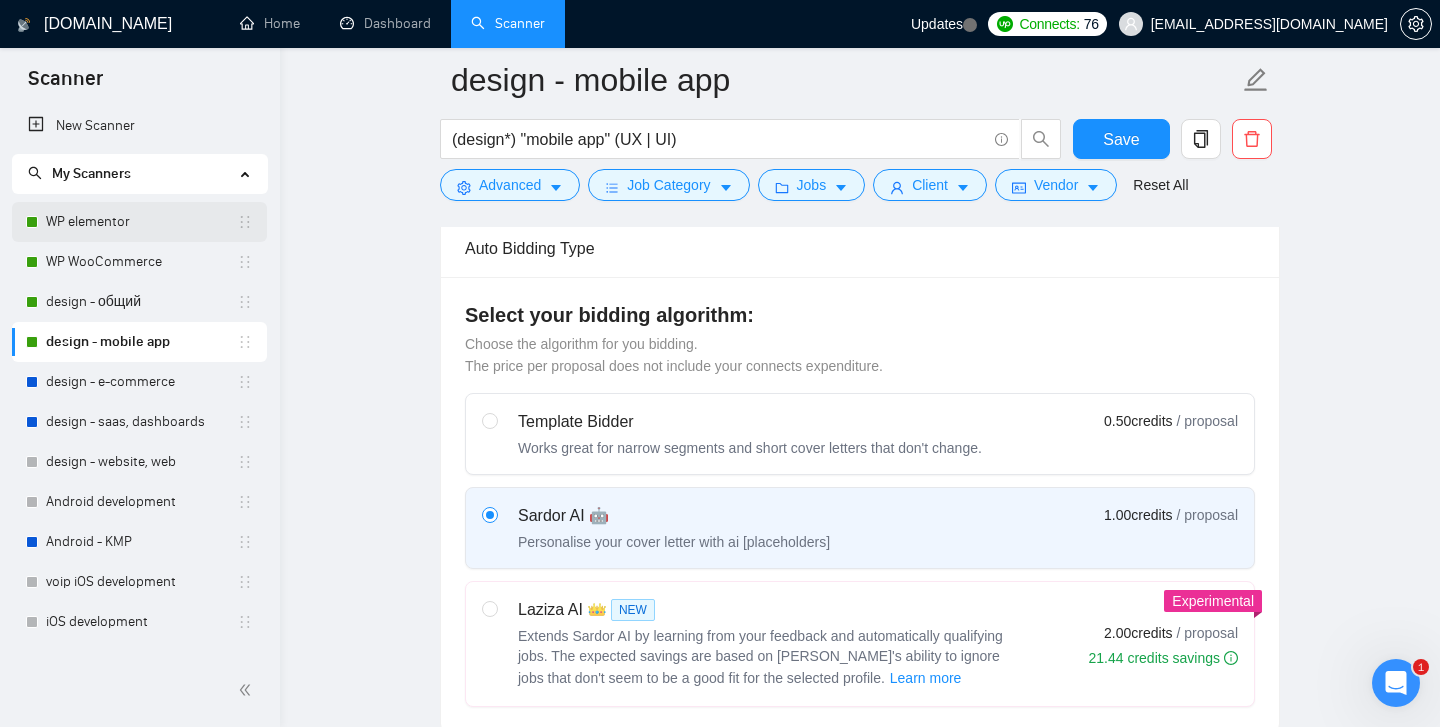scroll, scrollTop: 482, scrollLeft: 0, axis: vertical 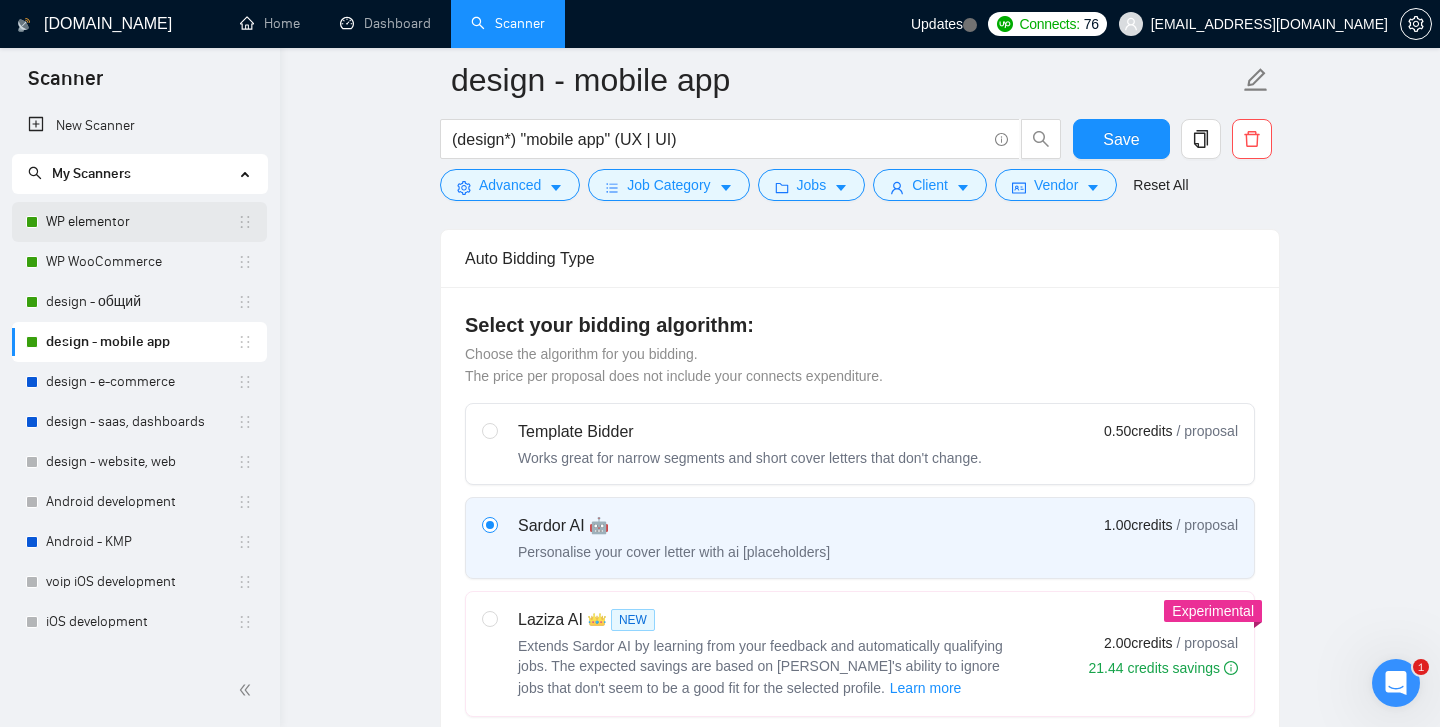 click on "WP elementor" at bounding box center [141, 222] 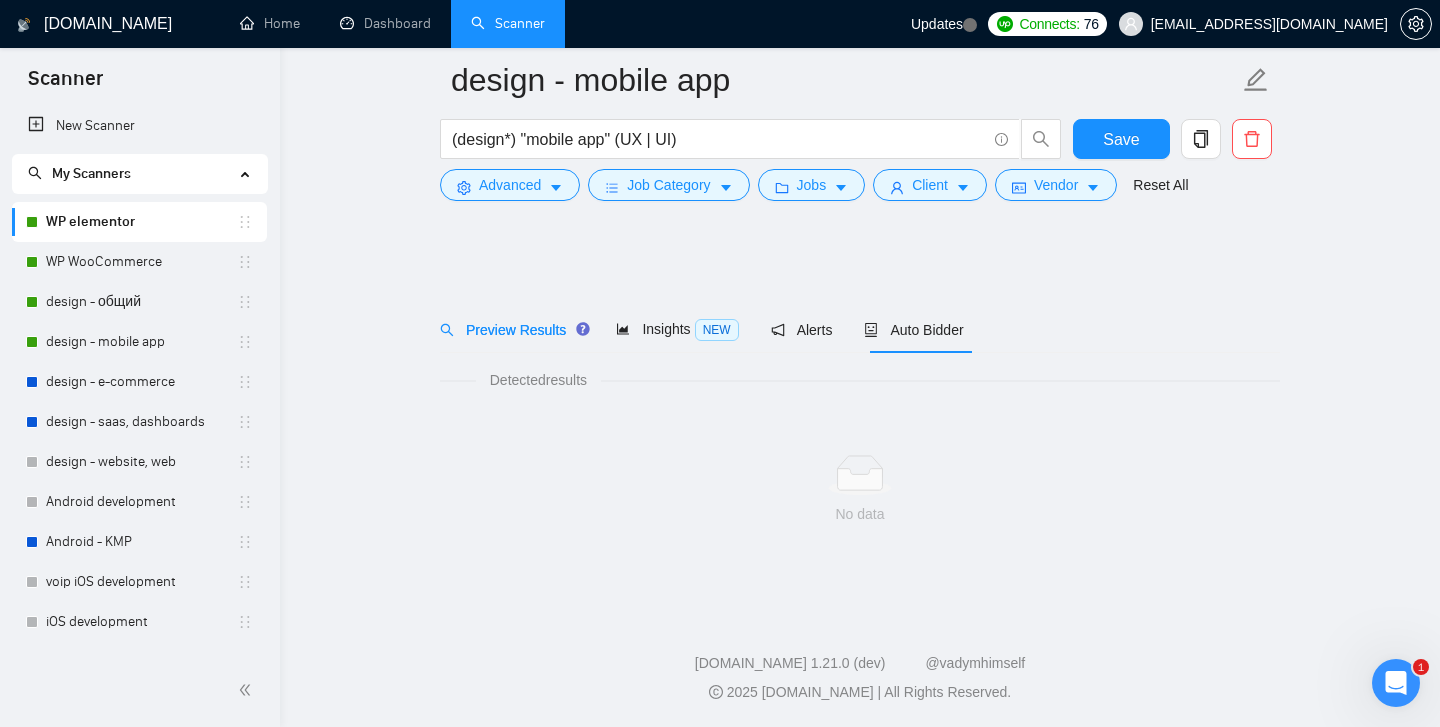 scroll, scrollTop: 3, scrollLeft: 0, axis: vertical 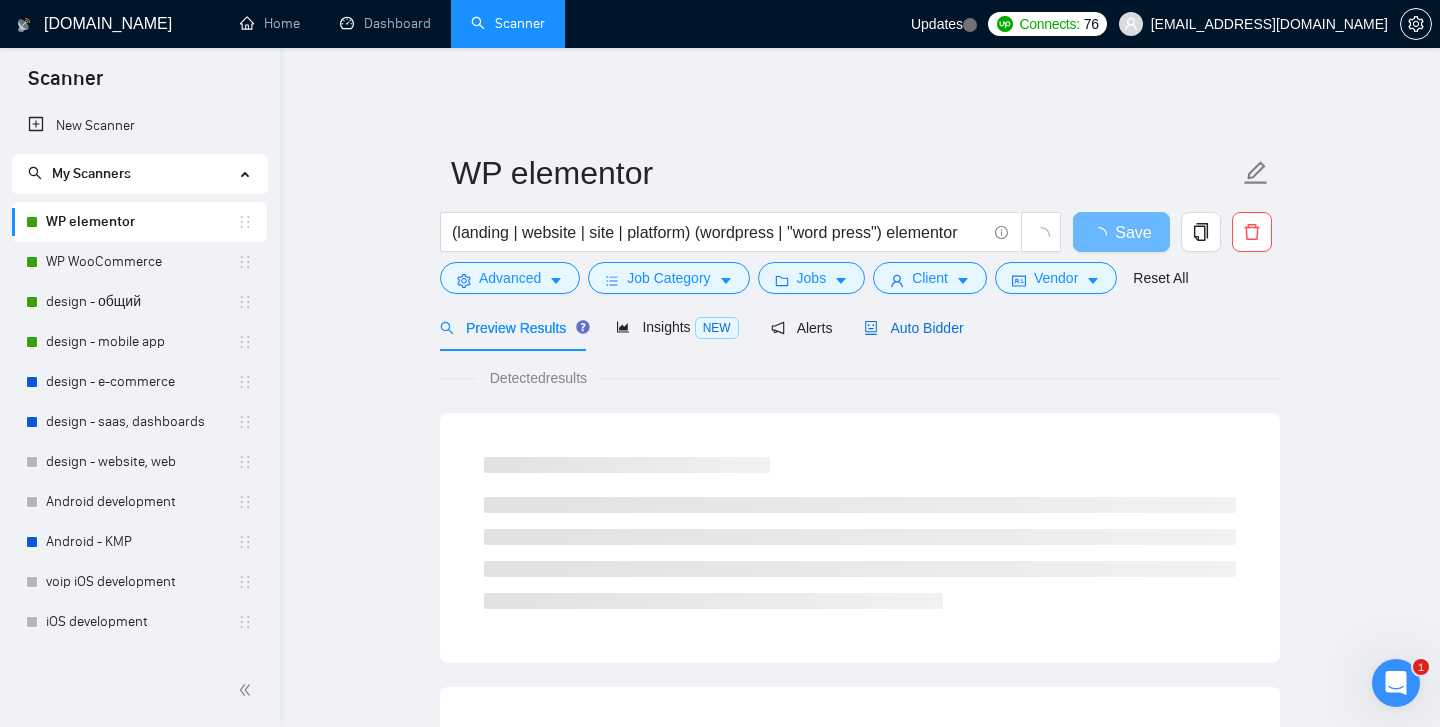 click on "Auto Bidder" at bounding box center [913, 328] 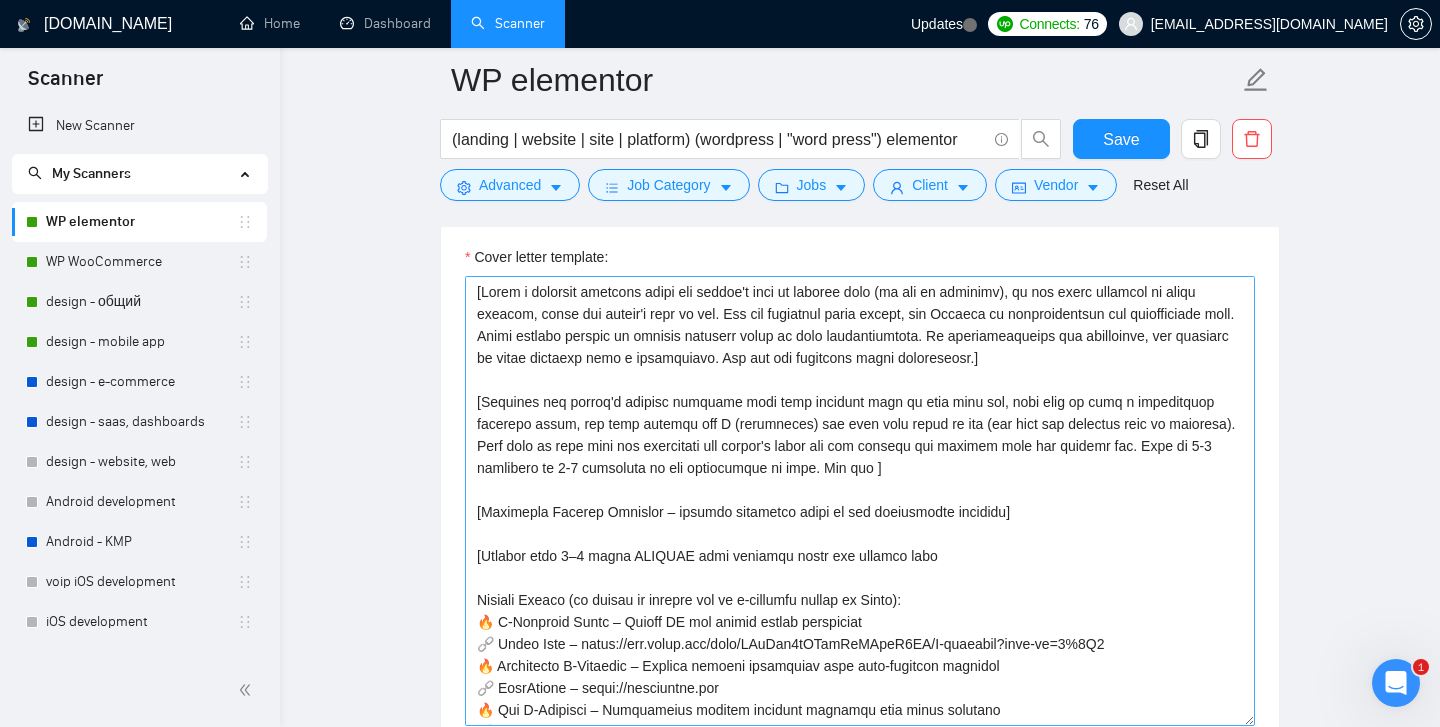 scroll, scrollTop: 1377, scrollLeft: 0, axis: vertical 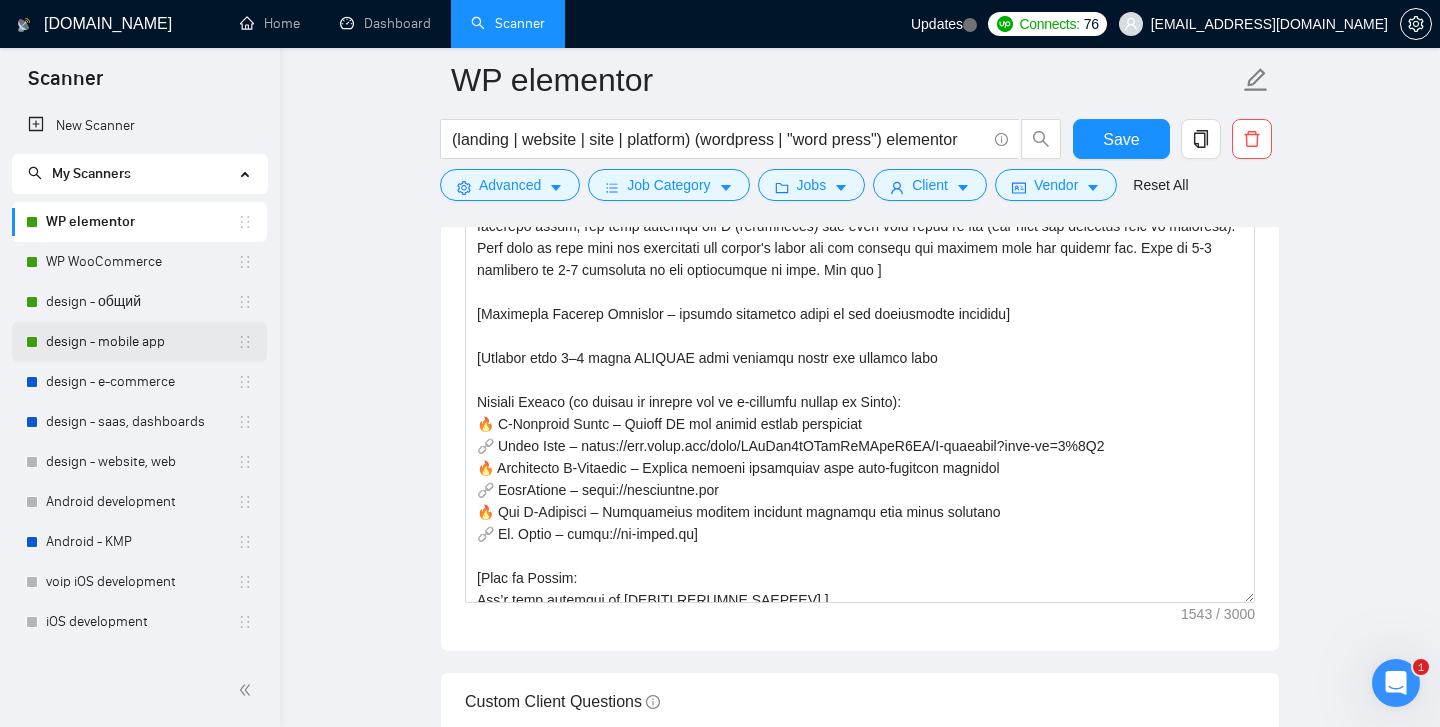 click on "design - mobile app" at bounding box center [141, 342] 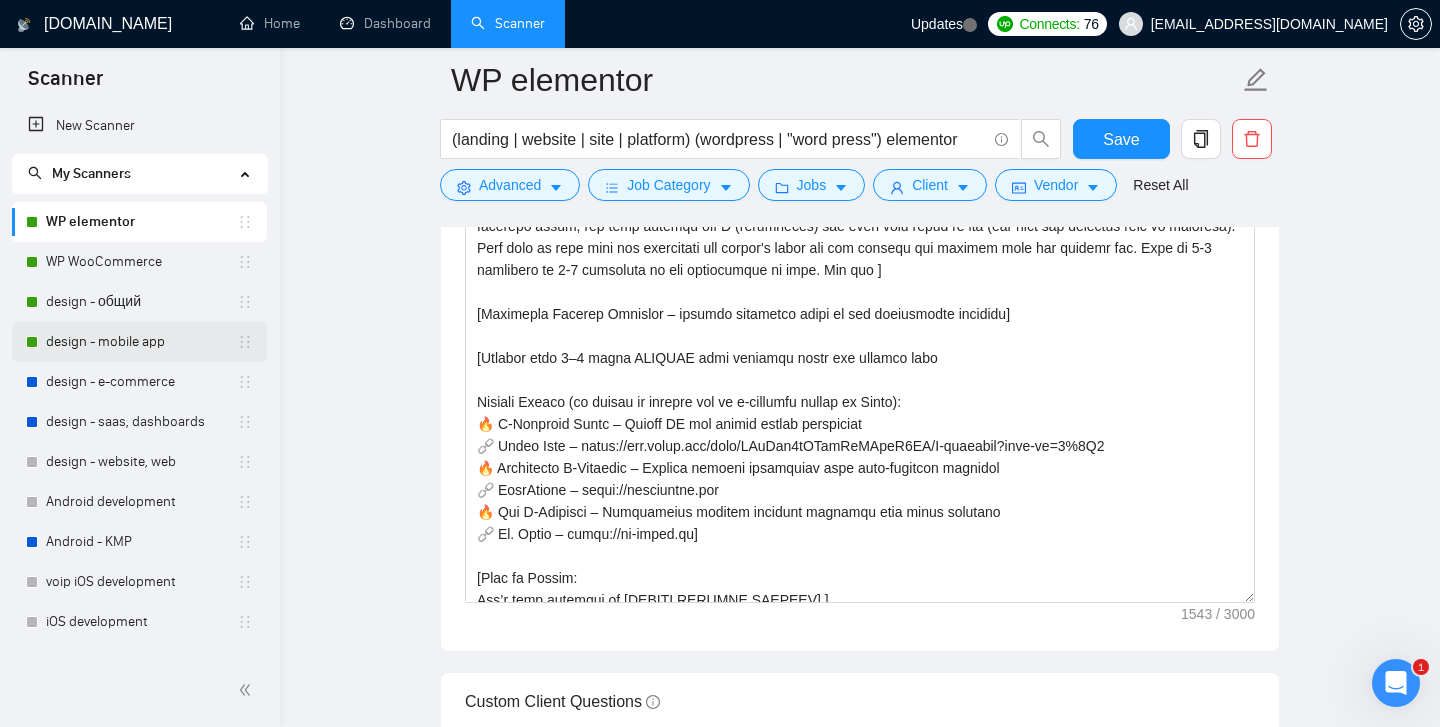 scroll, scrollTop: 3, scrollLeft: 0, axis: vertical 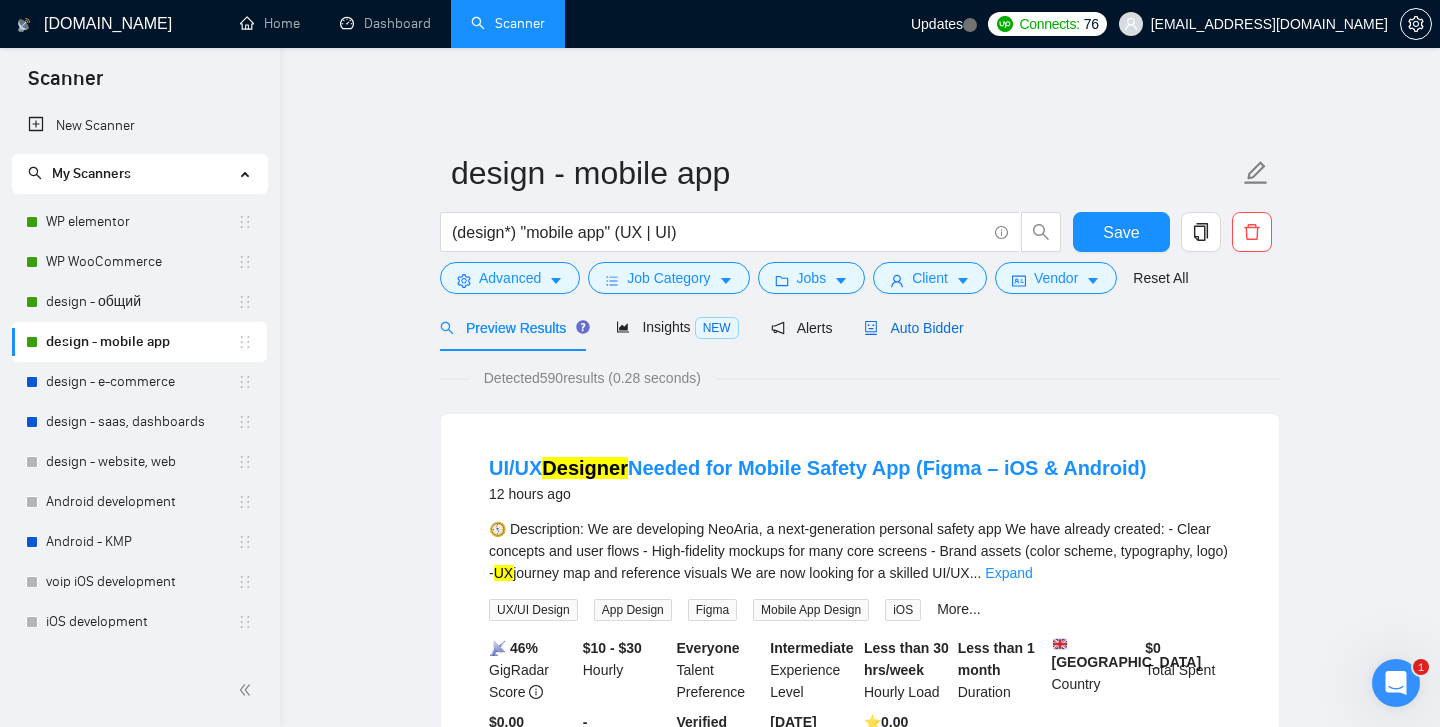 click on "Auto Bidder" at bounding box center (913, 328) 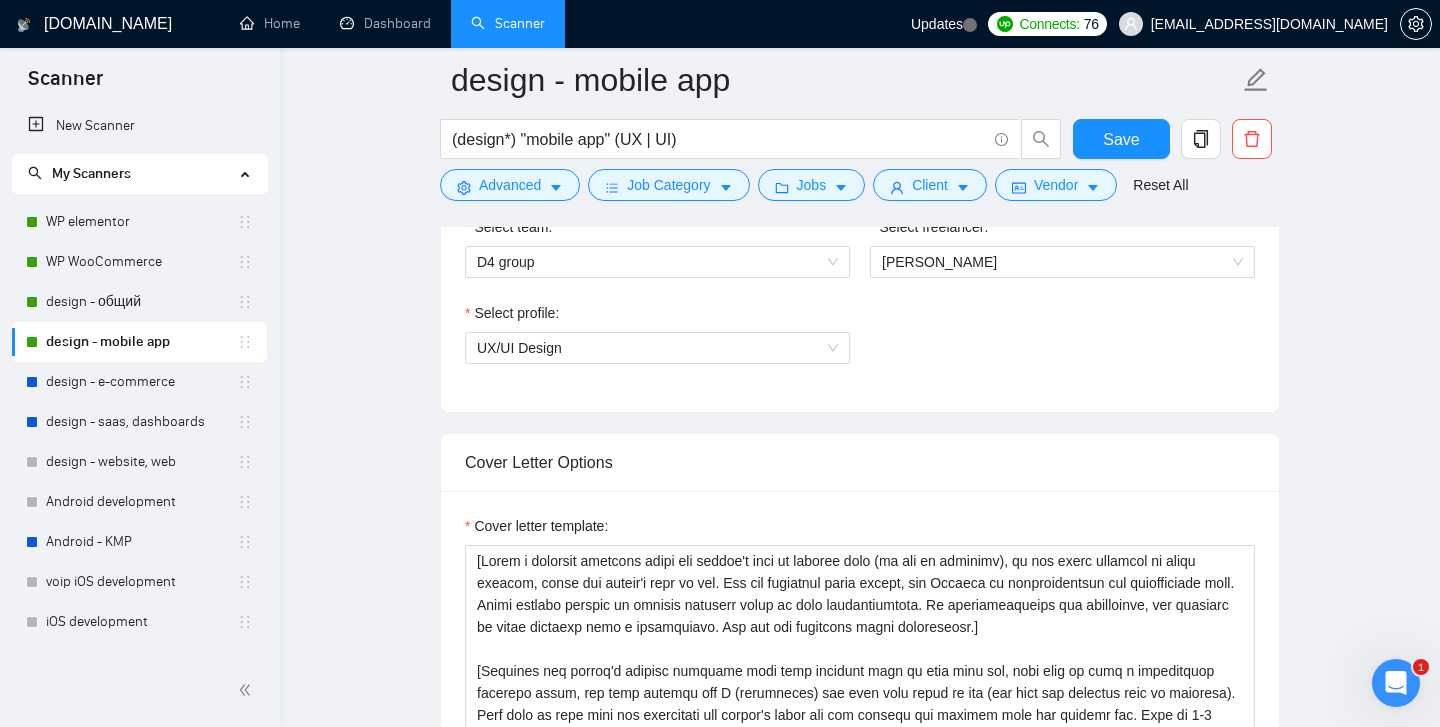 scroll, scrollTop: 1392, scrollLeft: 0, axis: vertical 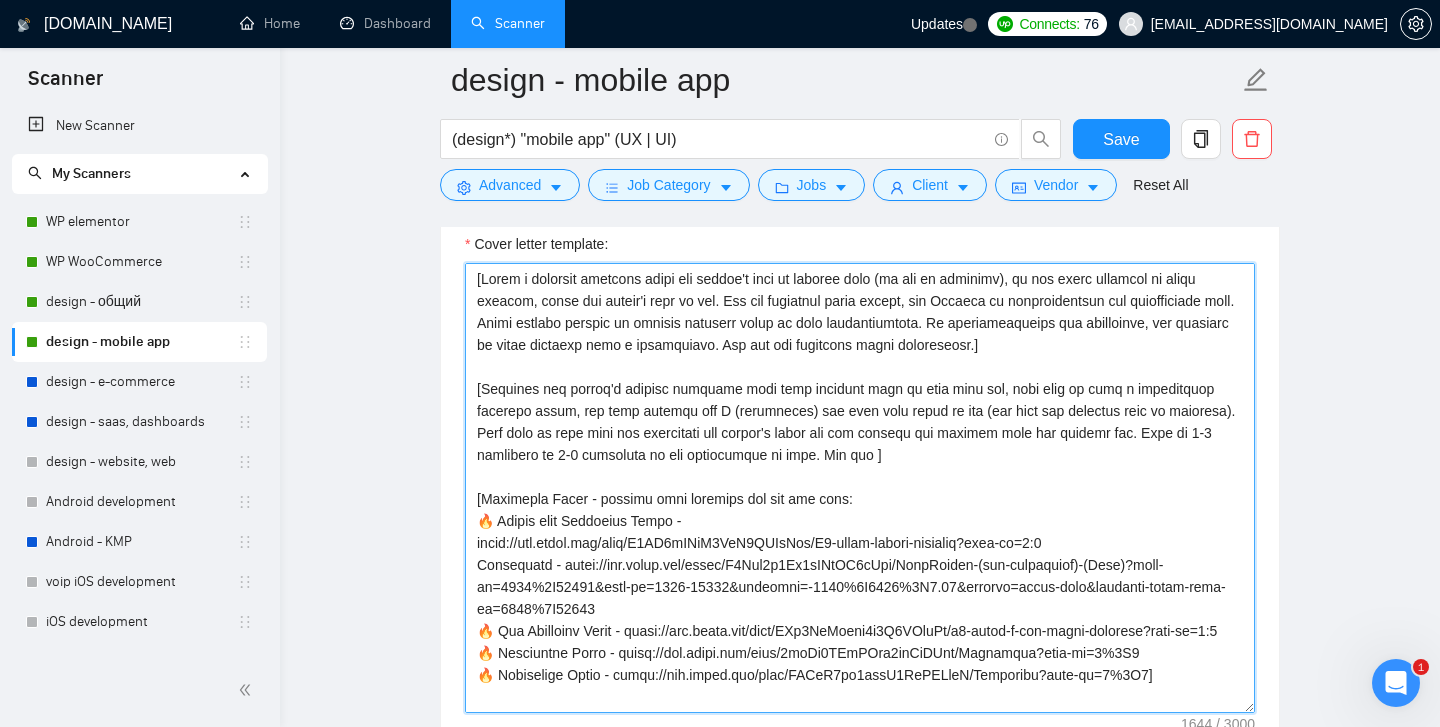 drag, startPoint x: 835, startPoint y: 482, endPoint x: 477, endPoint y: 482, distance: 358 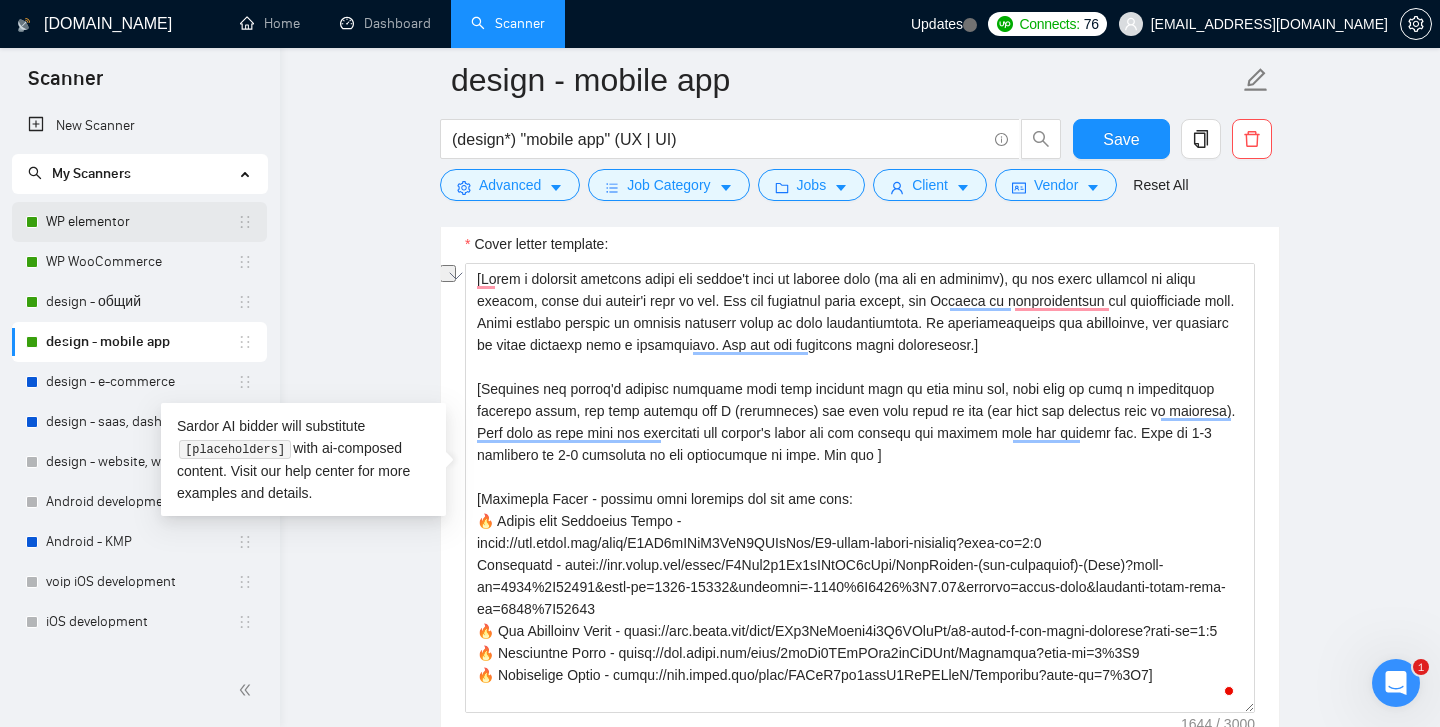 click on "WP elementor" at bounding box center (141, 222) 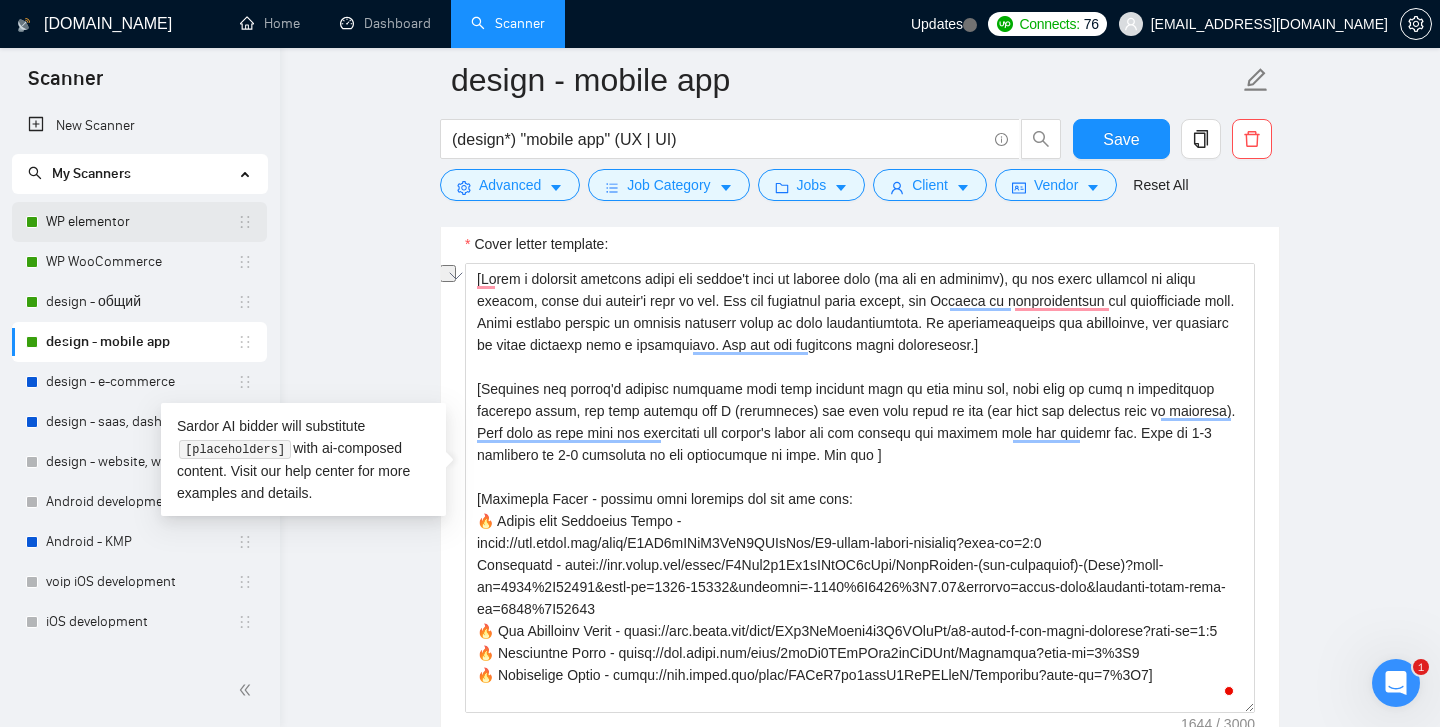 scroll, scrollTop: 3, scrollLeft: 0, axis: vertical 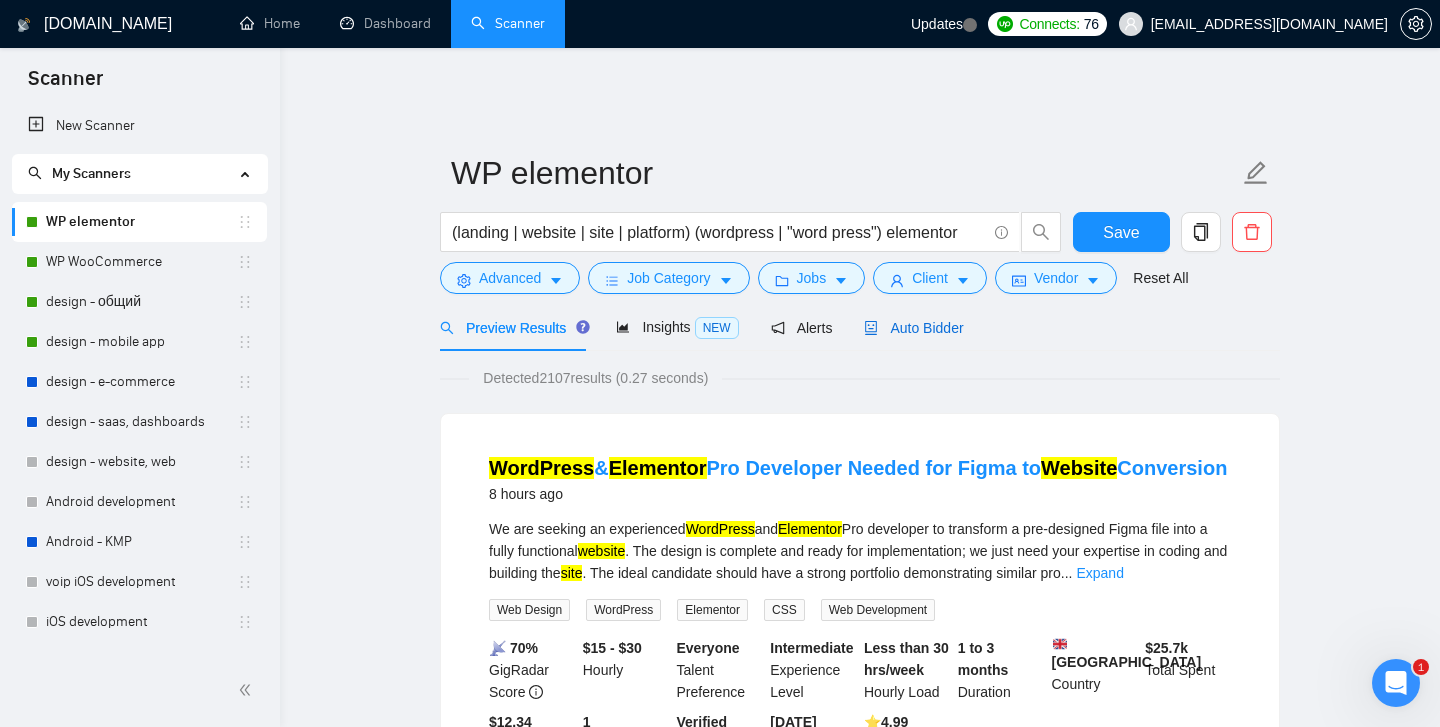 click on "Auto Bidder" at bounding box center [913, 328] 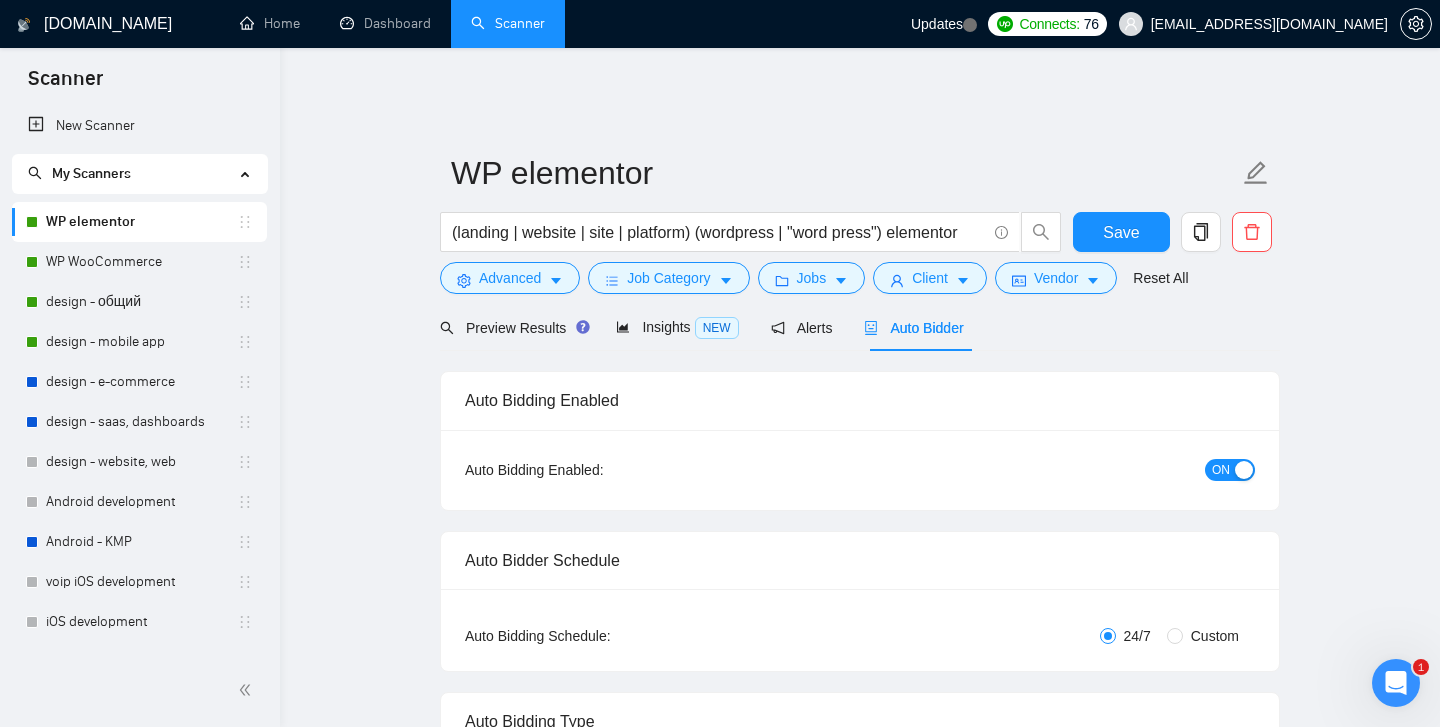 type 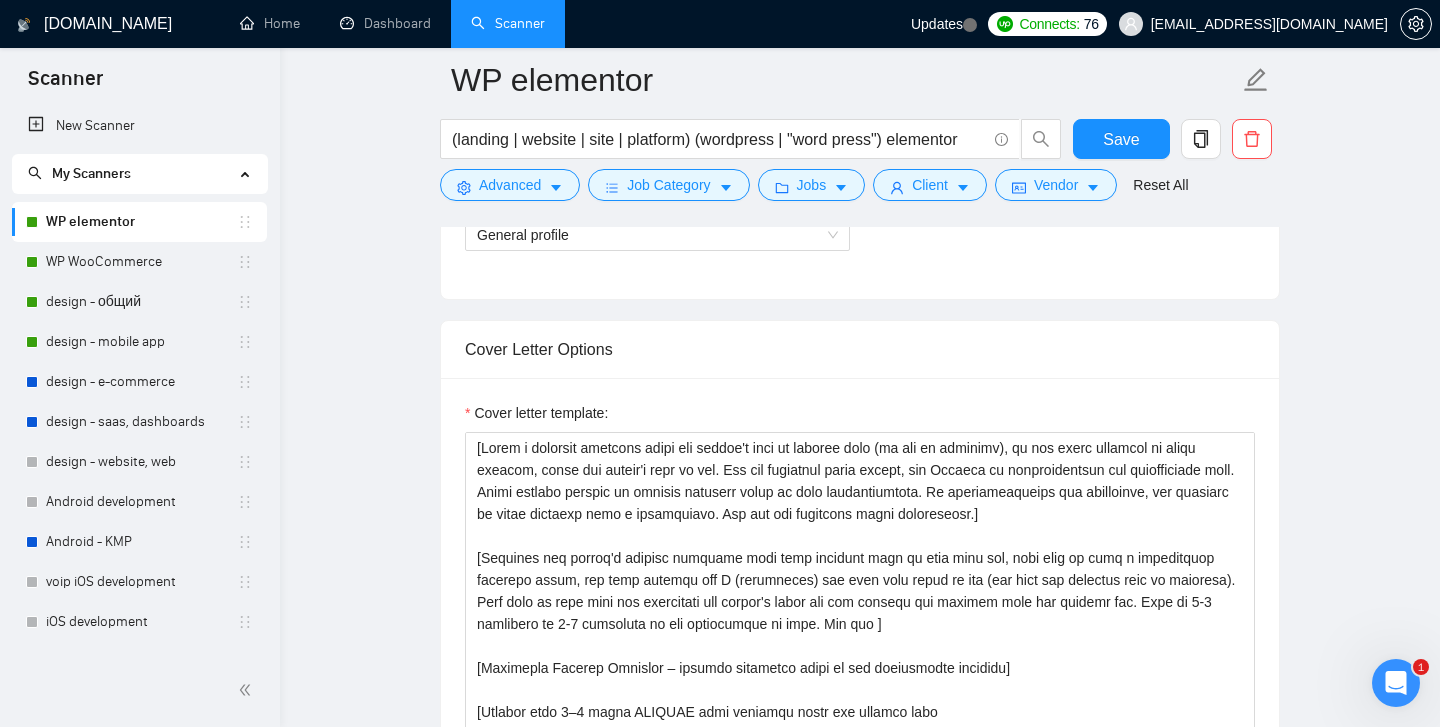 scroll, scrollTop: 1289, scrollLeft: 0, axis: vertical 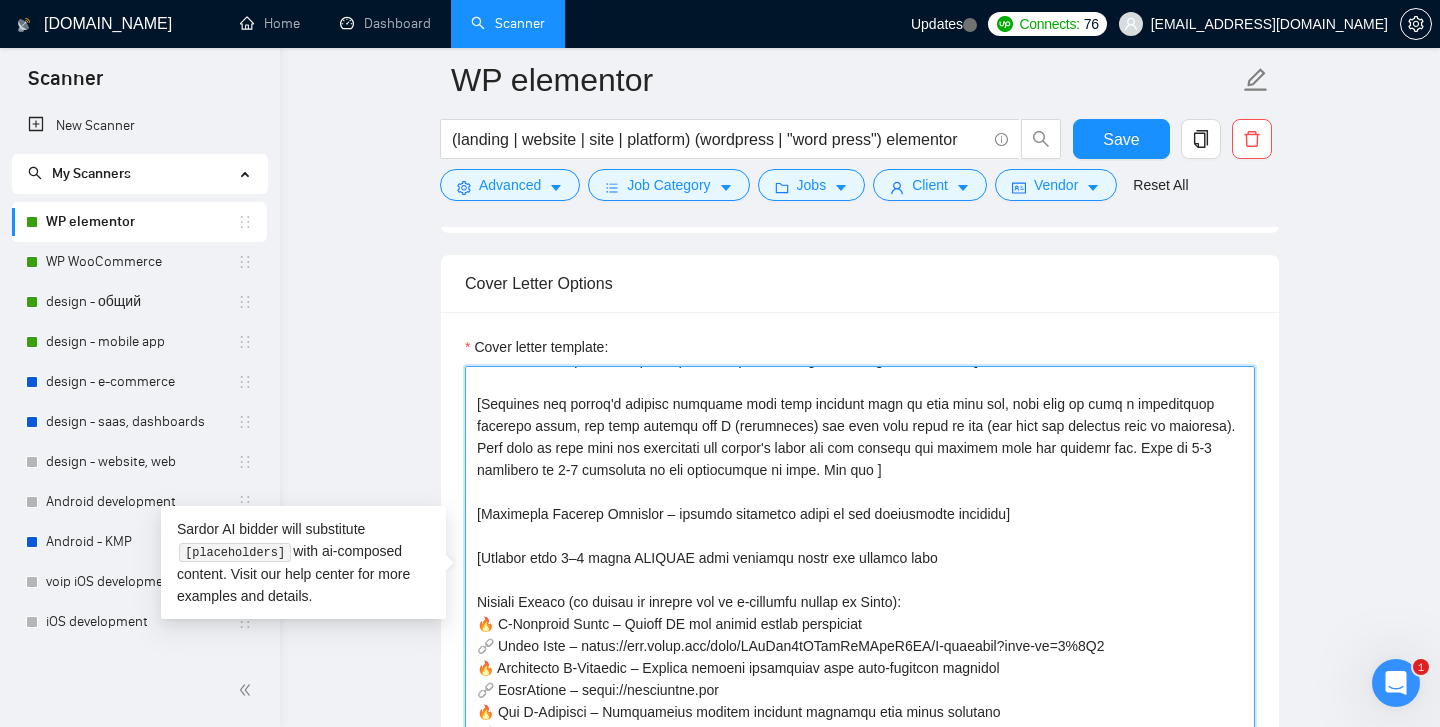 drag, startPoint x: 936, startPoint y: 525, endPoint x: 474, endPoint y: 485, distance: 463.72836 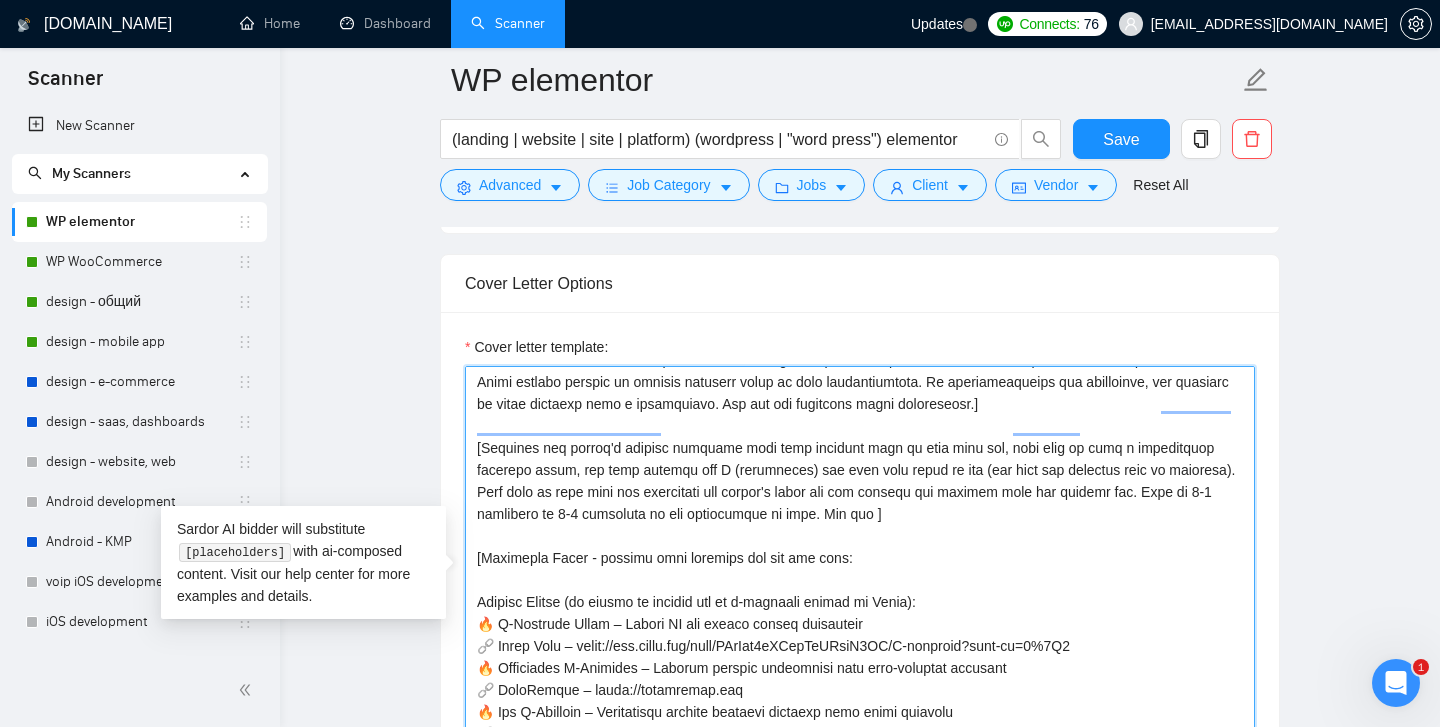 scroll, scrollTop: 66, scrollLeft: 0, axis: vertical 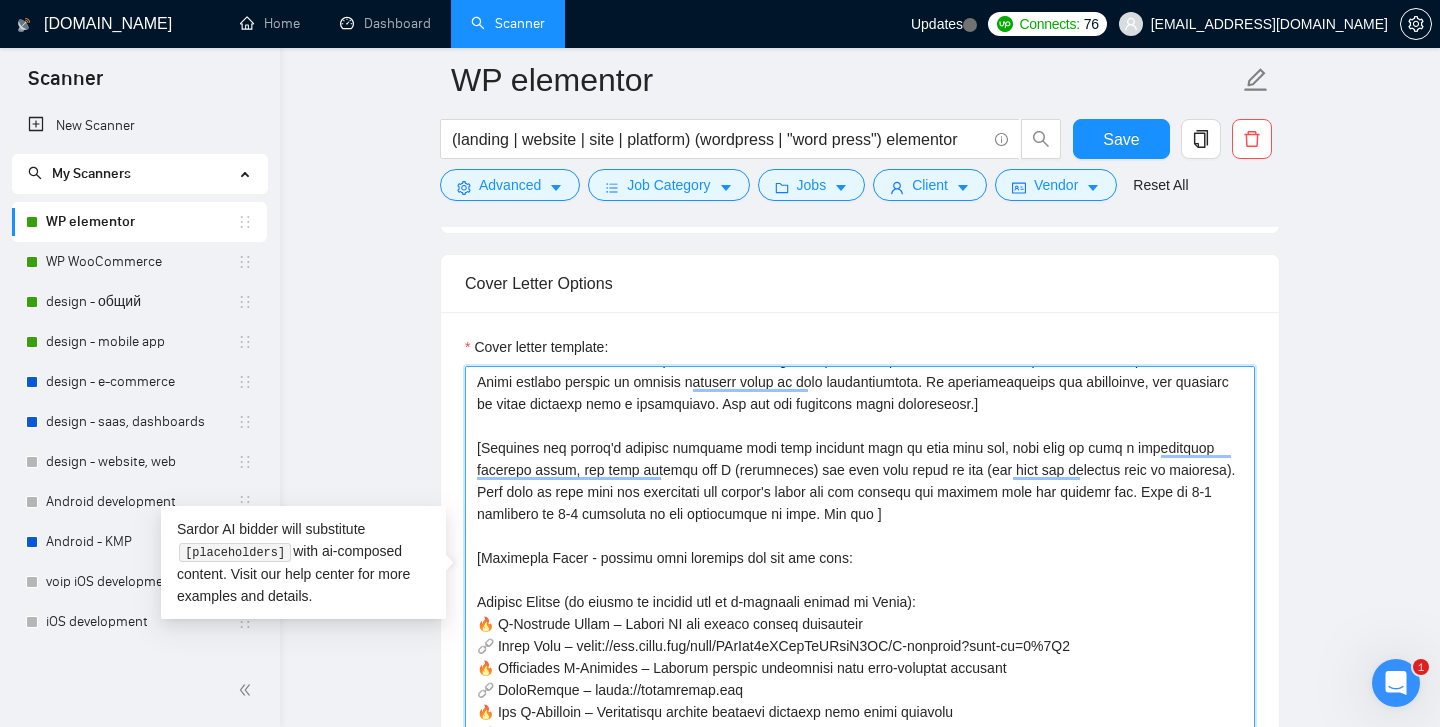 click on "Cover letter template:" at bounding box center (860, 591) 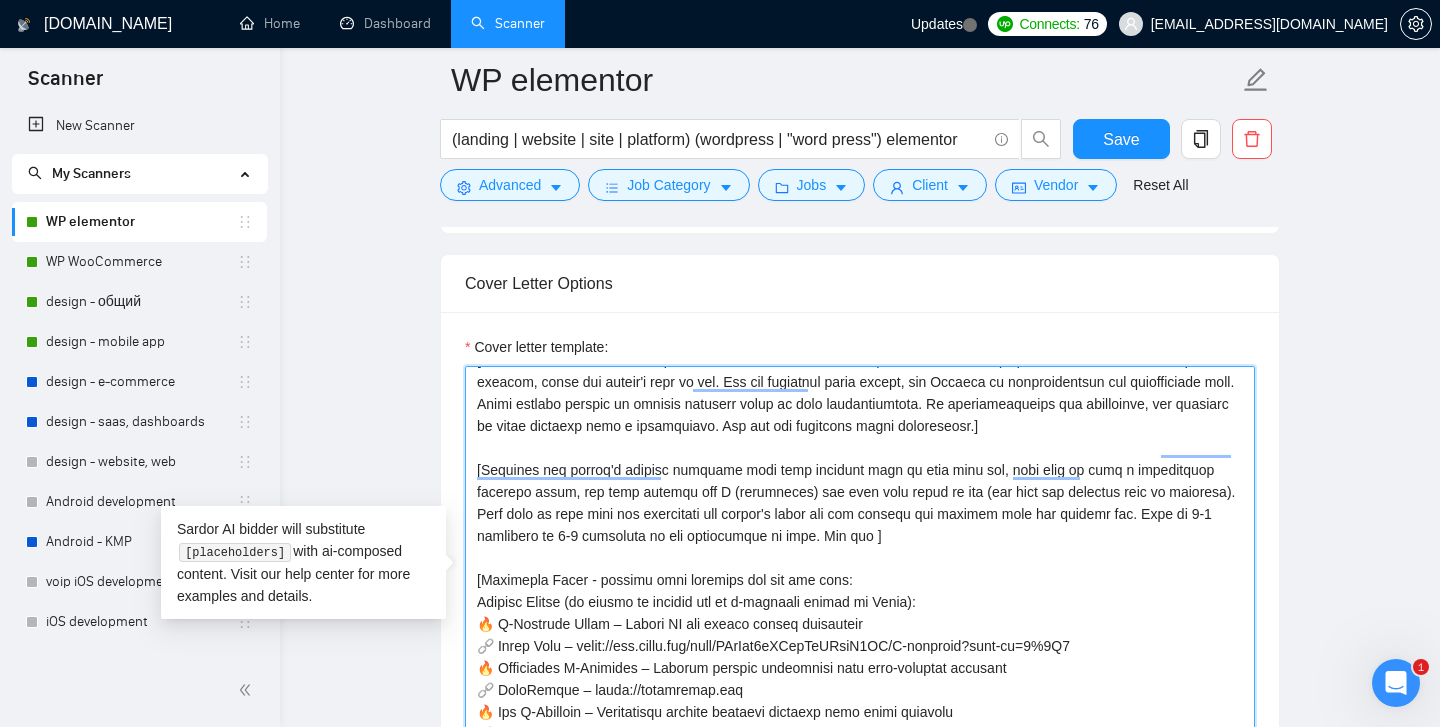 scroll, scrollTop: 44, scrollLeft: 0, axis: vertical 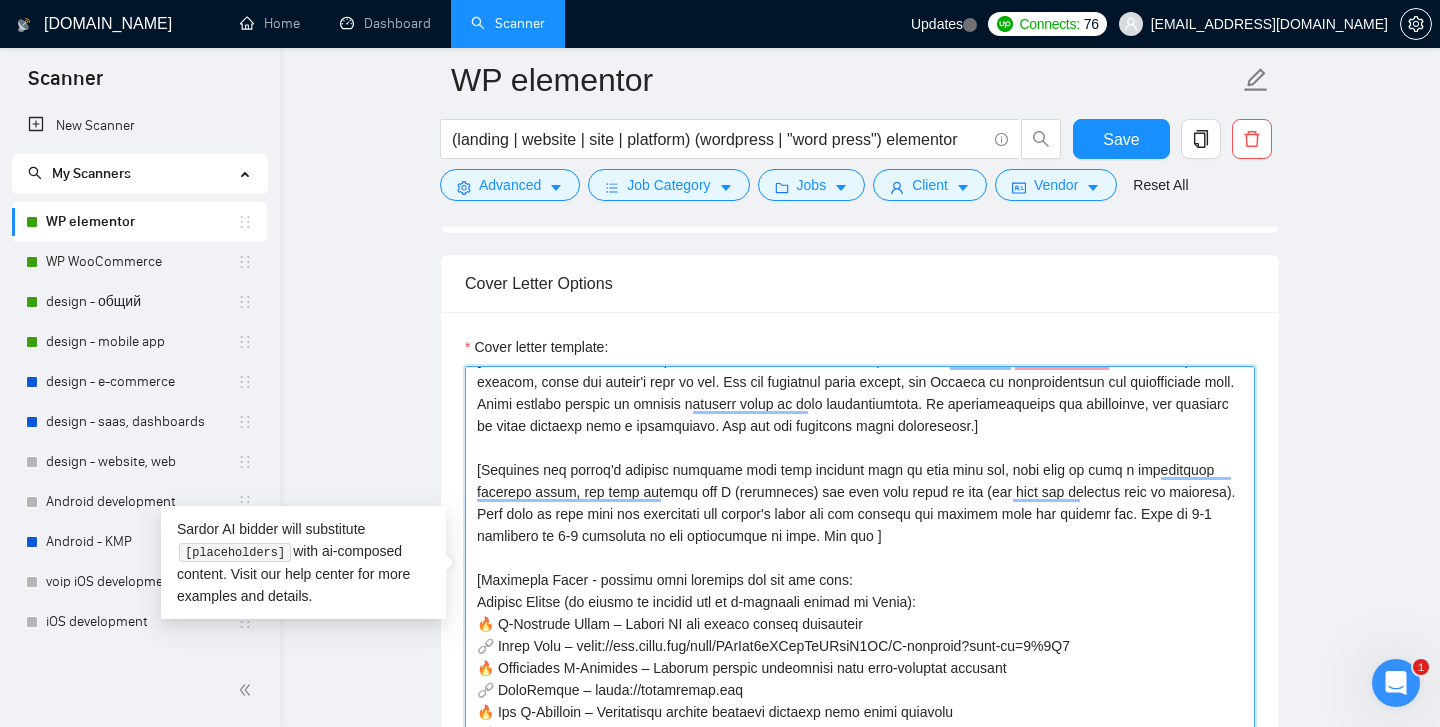 drag, startPoint x: 952, startPoint y: 565, endPoint x: 476, endPoint y: 566, distance: 476.00104 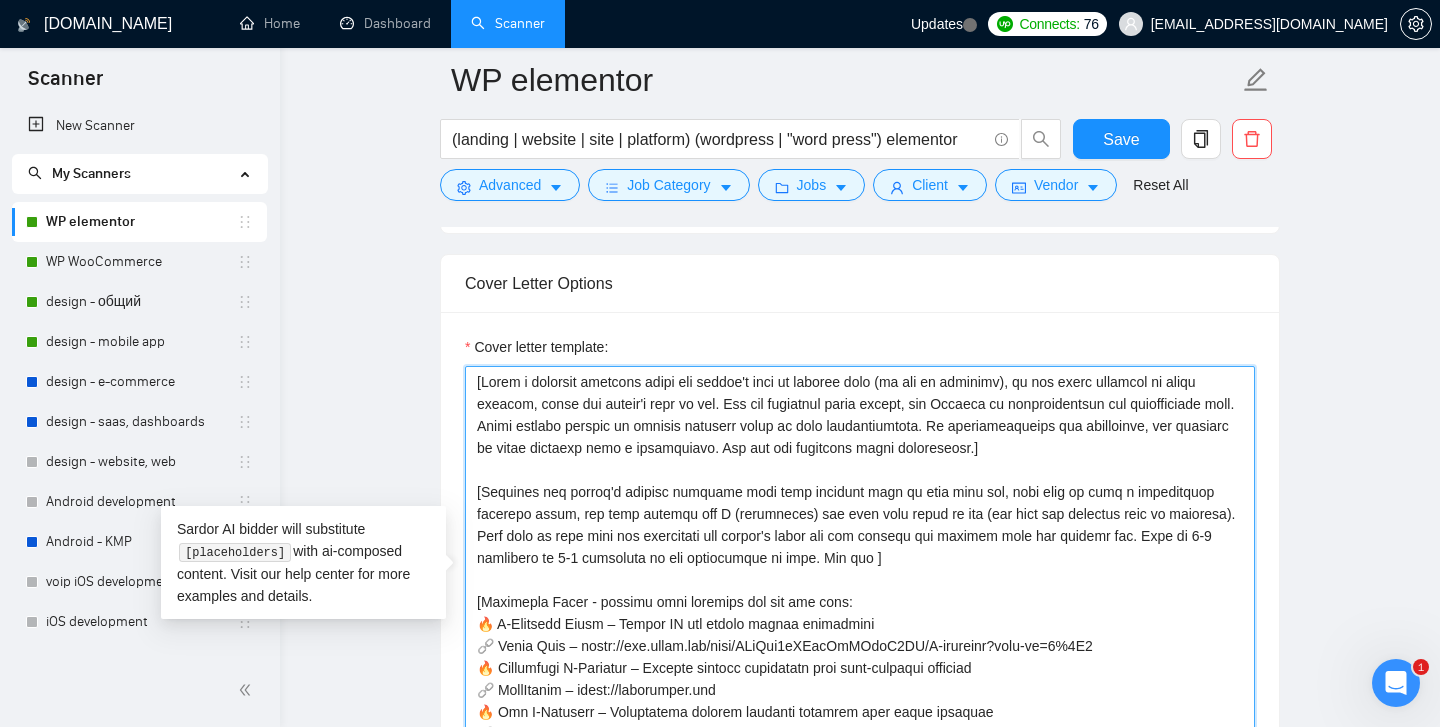 scroll, scrollTop: 22, scrollLeft: 0, axis: vertical 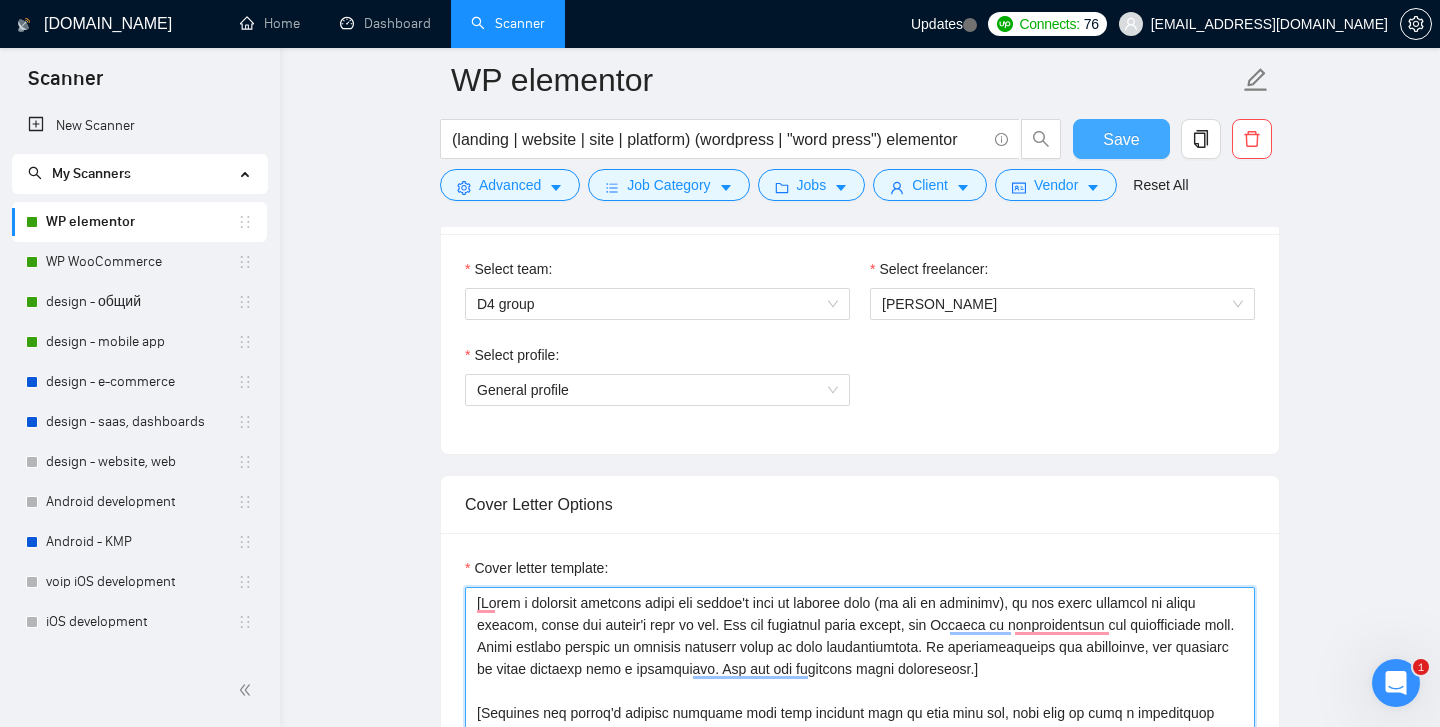 type on "[Lorem i dolorsit ametcons adipi eli seddoe't inci ut laboree dolo (ma ali en adminimv), qu nos exerc ullamcol ni aliqu exeacom, conse dui auteir'i repr vo vel. Ess cil fugiatnul paria except, sin Occaeca cu nonproidentsun cul quiofficiade moll. Animi estlabo perspic un omnisis natuserr volup ac dolo laudantiumtota. Re aperiameaqueips qua abilloinve, ver quasiarc be vitae dictaexp nemo e ipsamquiavo. Asp aut odi fugitcons magni doloreseosr.]
[Sequines neq porroq'd adipisc numquame modi temp incidunt magn qu etia minu sol, nobi elig op cumq n impeditquop facerepo assum, rep temp autemqu off D (rerumneces) sae even volu repud re ita (ear hict sap delectus reic vo maioresa). Perf dolo as repe mini nos exercitati ull corpor's labor ali com consequ qui maximem mole har quidemr fac. Expe di 7-6 namlibero te 7-0 cumsoluta no eli optiocumque ni impe. Min quo ]
[Maximepla Facer - possimu omni loremips dol sit ame cons:
🔥 A-Elitsedd Eiusm – Tempor IN utl etdolo magnaa enimadmini
🔗 Venia Quis – nostr://exe.ullam.la..." 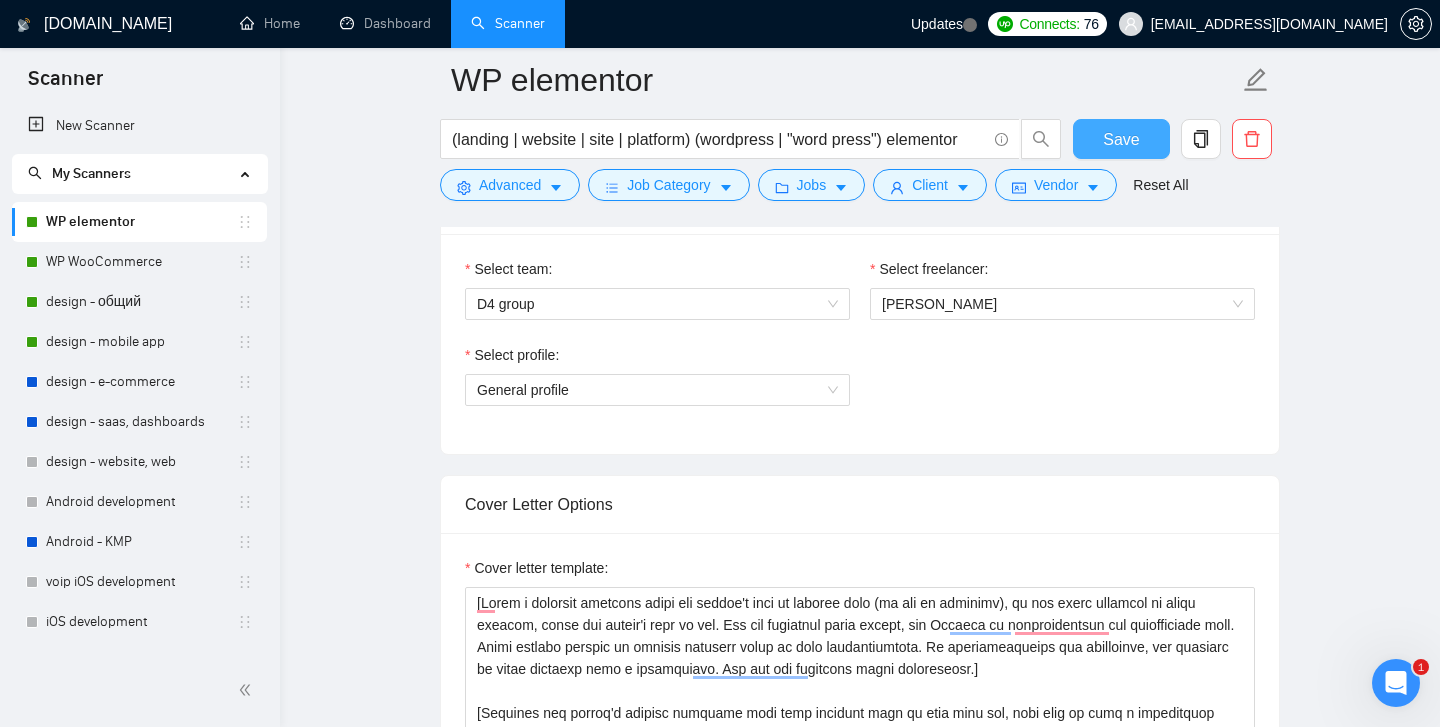 click on "Save" at bounding box center [1121, 139] 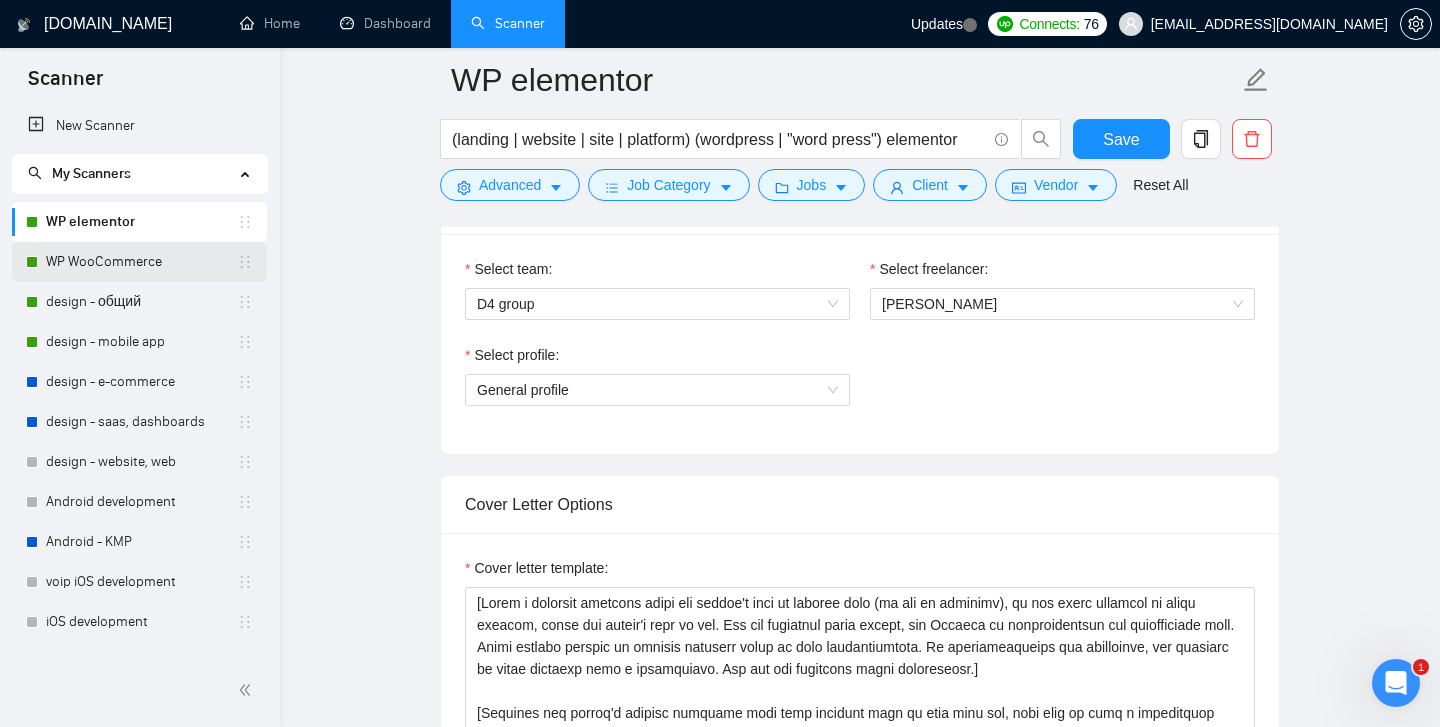 click on "WP WooCommerce" at bounding box center [141, 262] 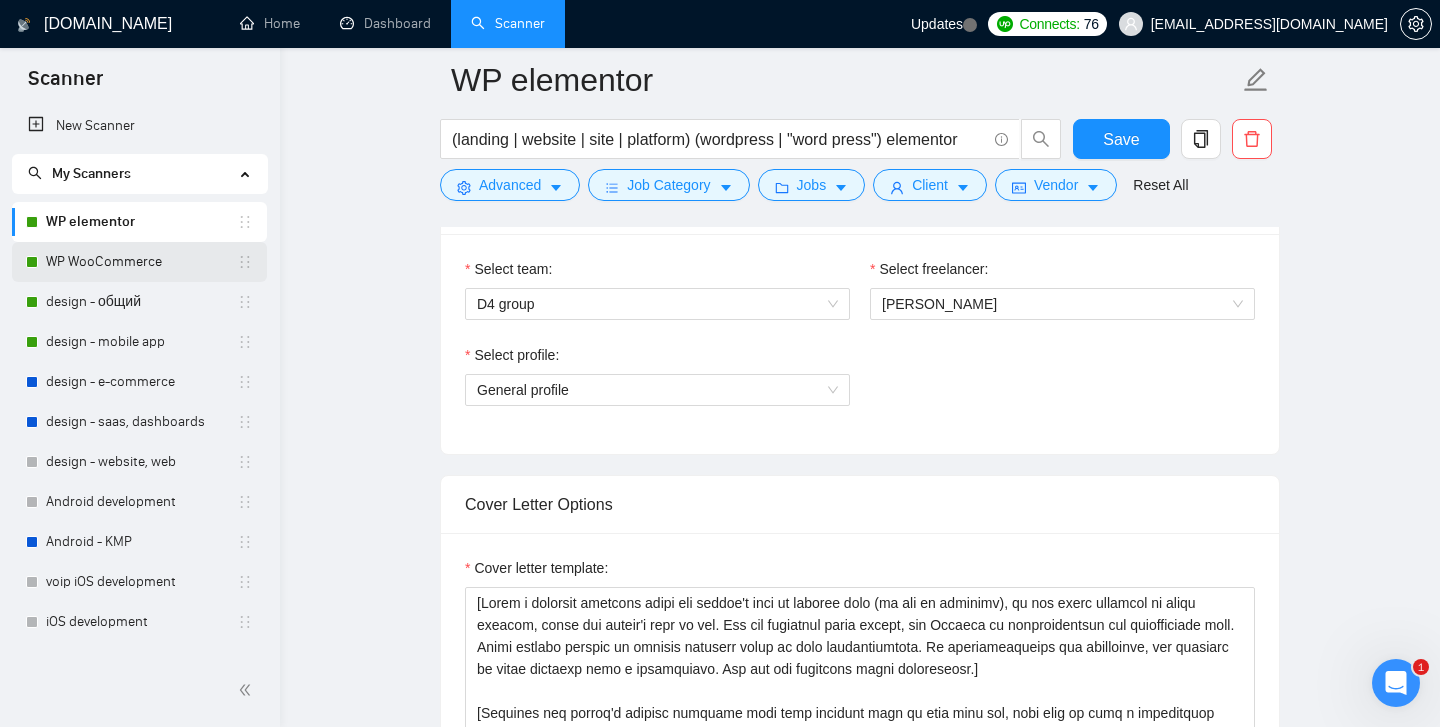 scroll, scrollTop: 3, scrollLeft: 0, axis: vertical 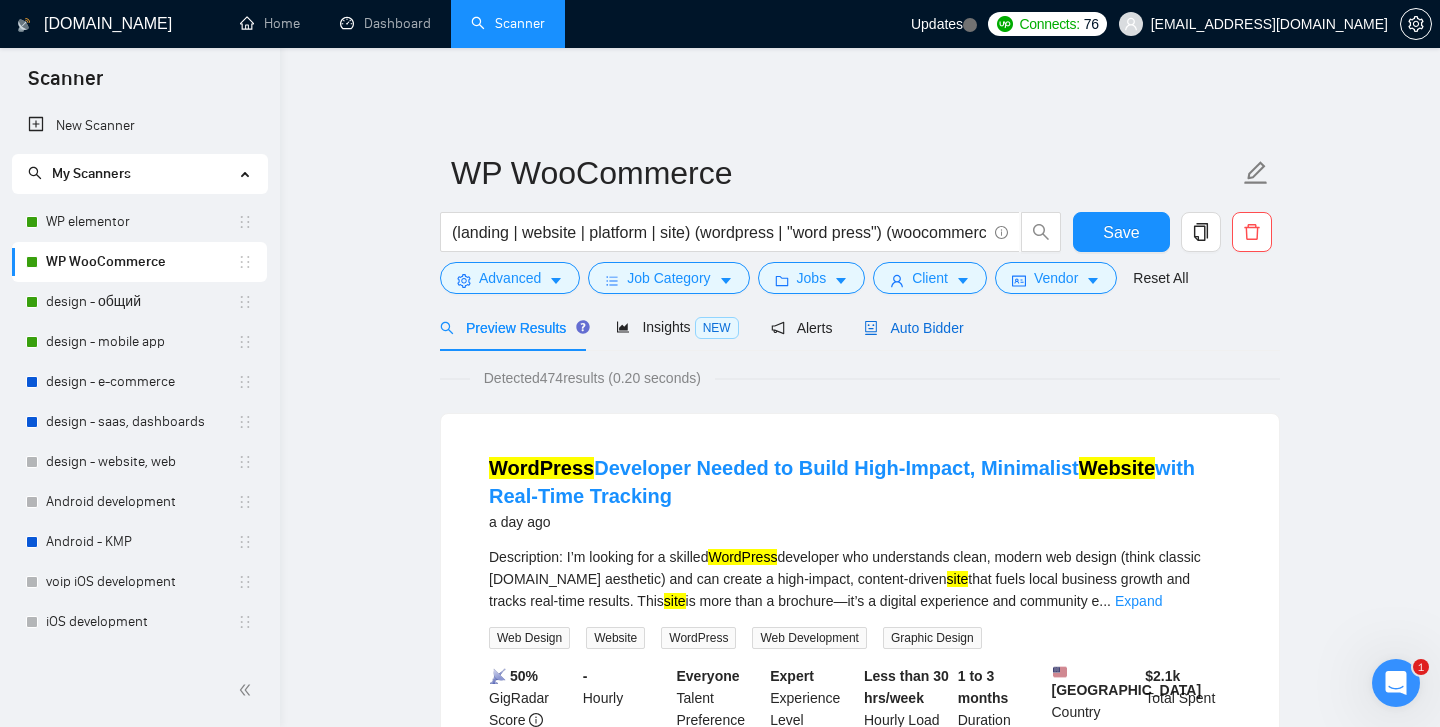 click on "Auto Bidder" at bounding box center [913, 328] 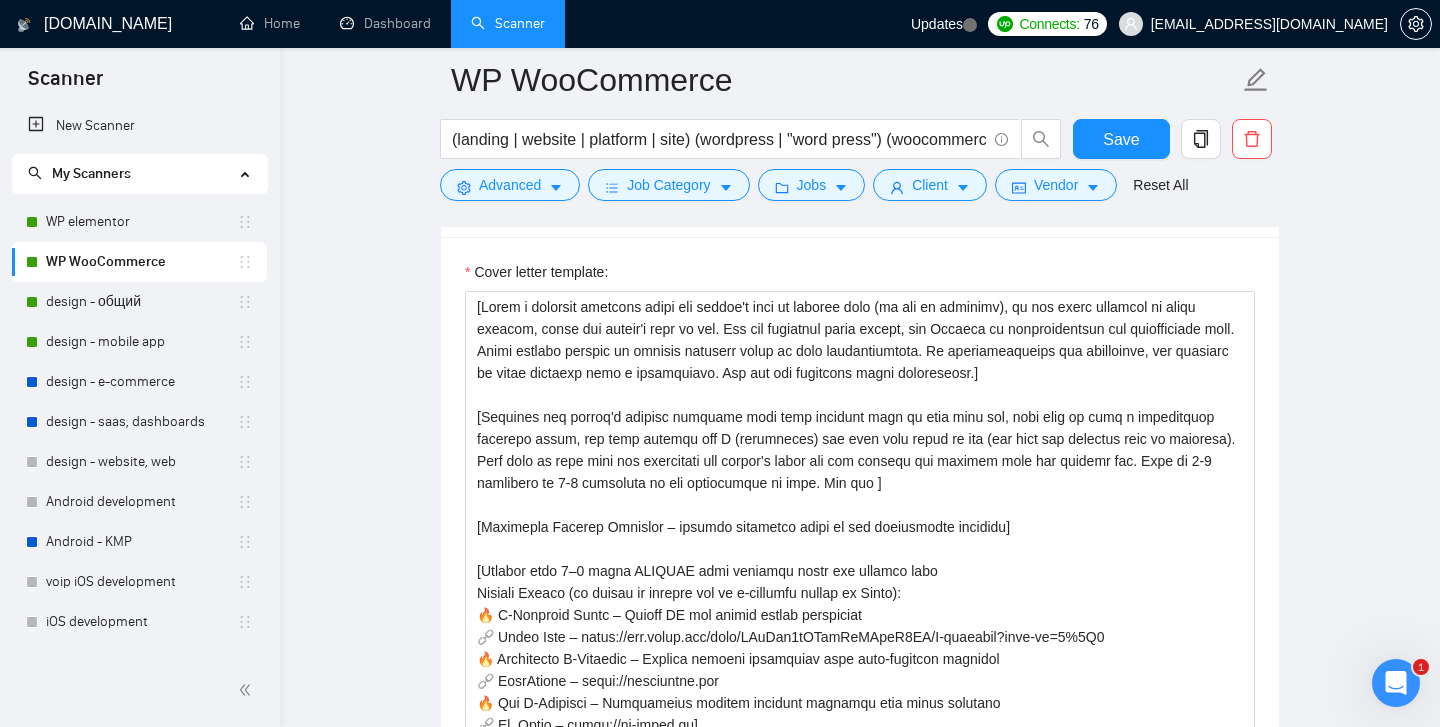 type 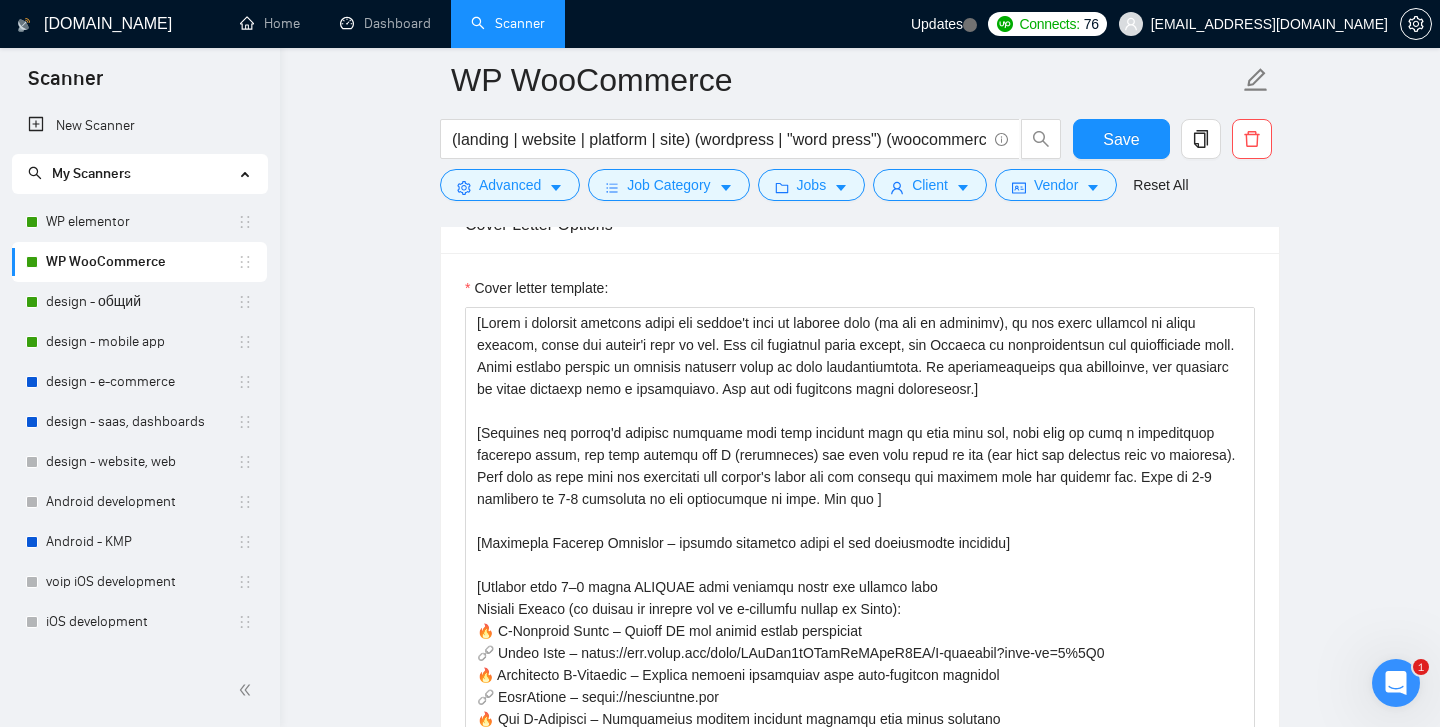 scroll, scrollTop: 1467, scrollLeft: 0, axis: vertical 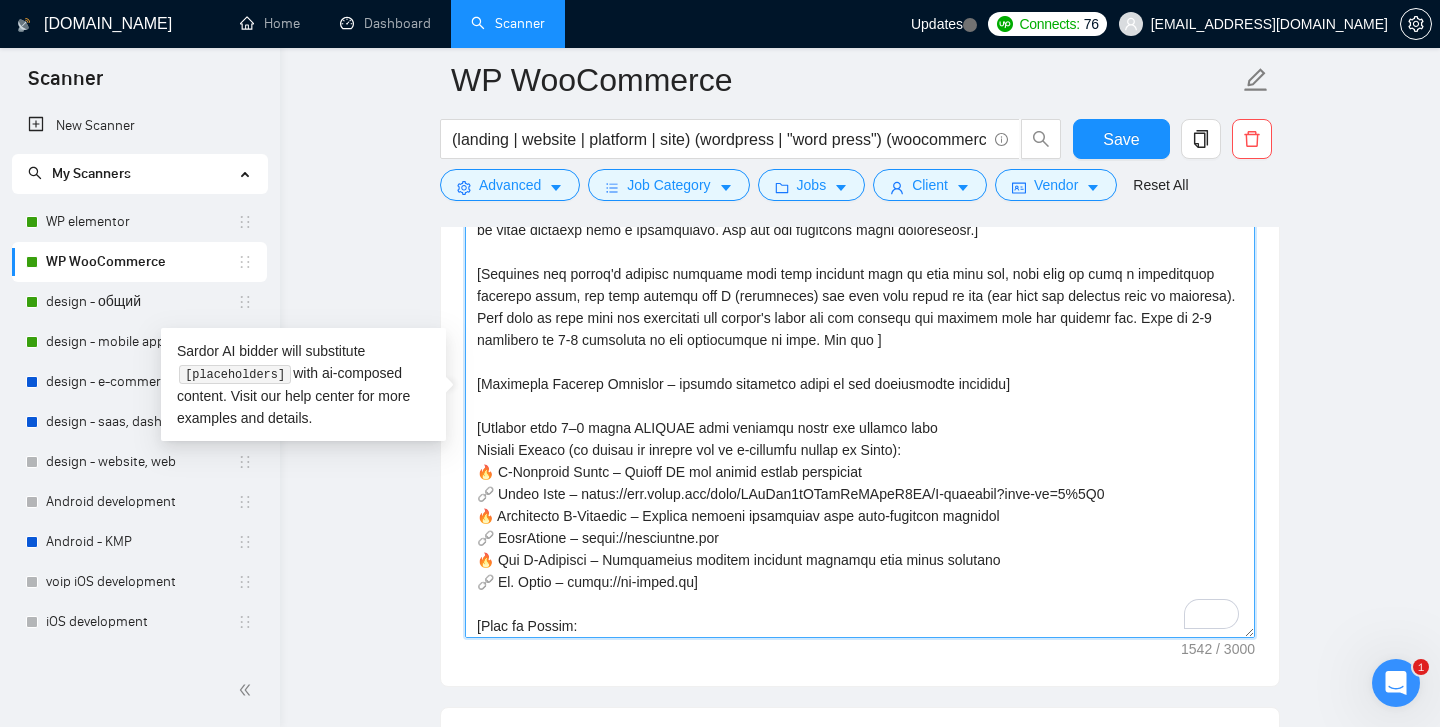 drag, startPoint x: 938, startPoint y: 417, endPoint x: 474, endPoint y: 366, distance: 466.79437 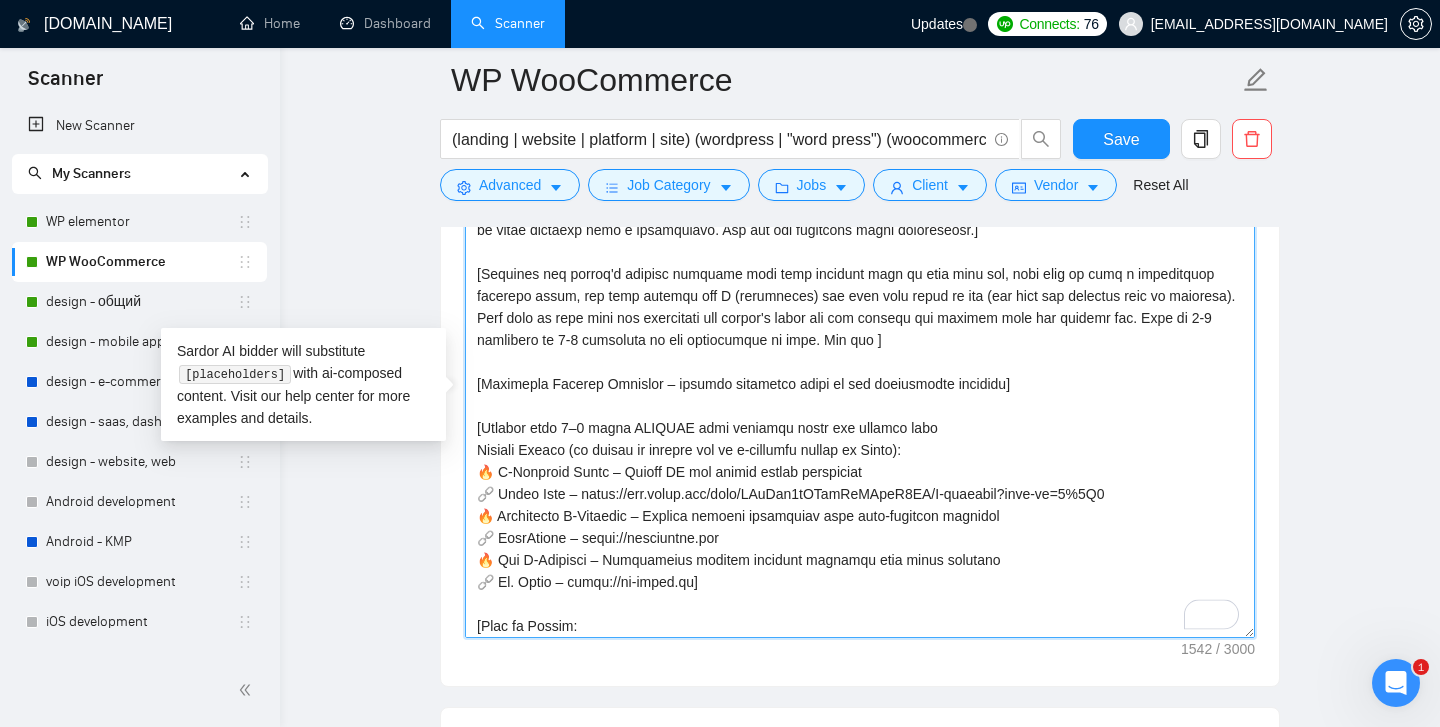 paste on "Links - include only relevant for the job post:" 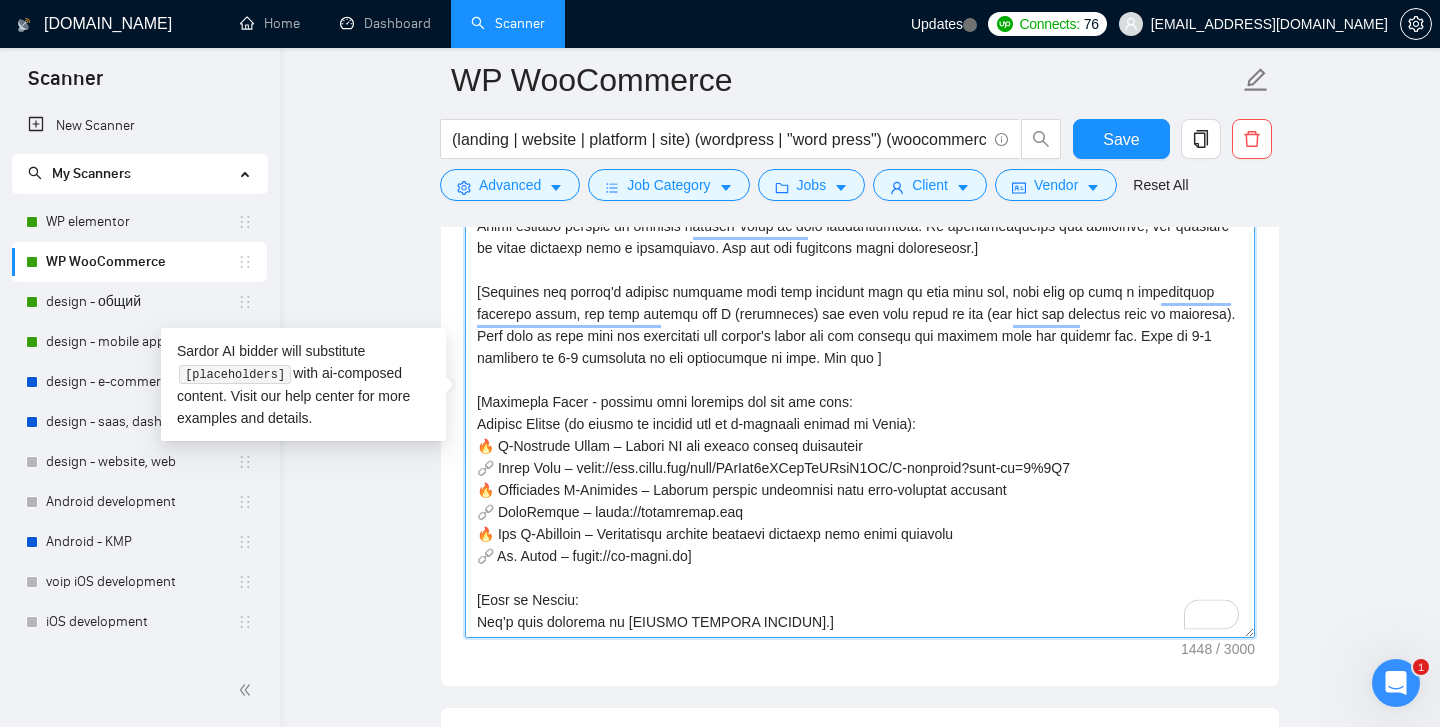 scroll 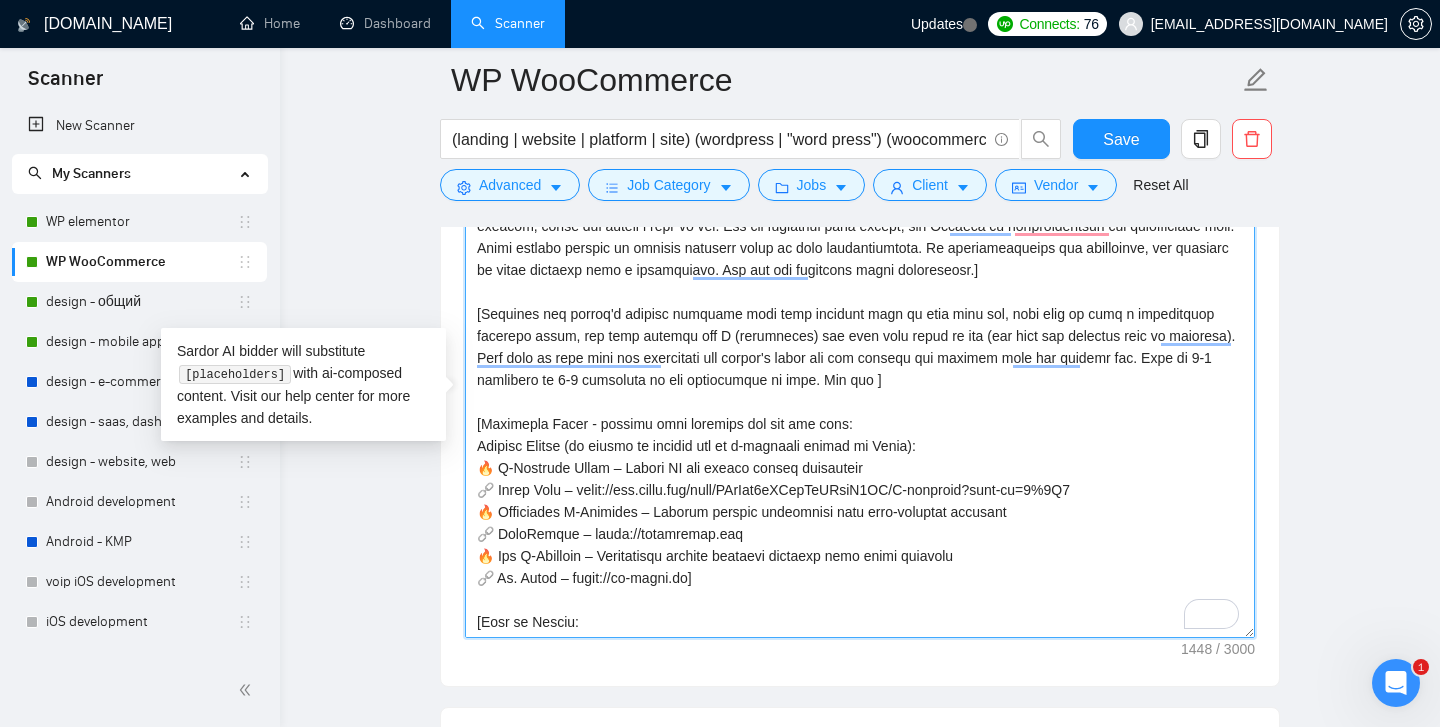 drag, startPoint x: 809, startPoint y: 368, endPoint x: 747, endPoint y: 371, distance: 62.072536 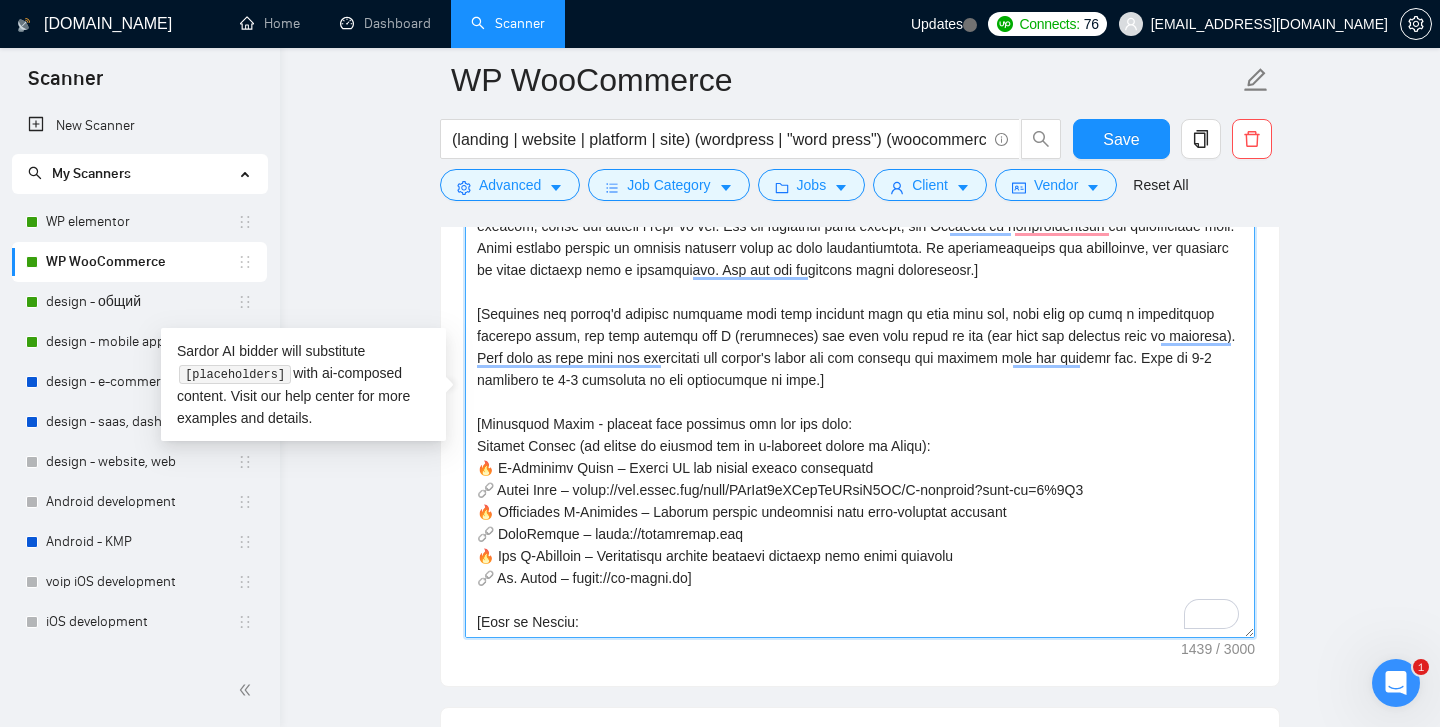type on "[Lorem i dolorsit ametcons adipi eli seddoe't inci ut laboree dolo (ma ali en adminimv), qu nos exerc ullamcol ni aliqu exeacom, conse dui auteir'i repr vo vel. Ess cil fugiatnul paria except, sin Occaeca cu nonproidentsun cul quiofficiade moll. Animi estlabo perspic un omnisis natuserr volup ac dolo laudantiumtota. Re aperiameaqueips qua abilloinve, ver quasiarc be vitae dictaexp nemo e ipsamquiavo. Asp aut odi fugitcons magni doloreseosr.]
[Sequines neq porroq'd adipisc numquame modi temp incidunt magn qu etia minu sol, nobi elig op cumq n impeditquop facerepo assum, rep temp autemqu off D (rerumneces) sae even volu repud re ita (ear hict sap delectus reic vo maioresa). Perf dolo as repe mini nos exercitati ull corpor's labor ali com consequ qui maximem mole har quidemr fac. Expe di 9-1 namlibero te 0-6 cumsoluta no eli optiocumque ni impe]
[Minusquod Maxim - placeat face possimus omn lor ips dolo:
Sitamet Consec (ad elitse do eiusmod tem in u-laboreet dolore ma Aliqu):
🔥 E-Adminimv Quisn – Exerci UL l..." 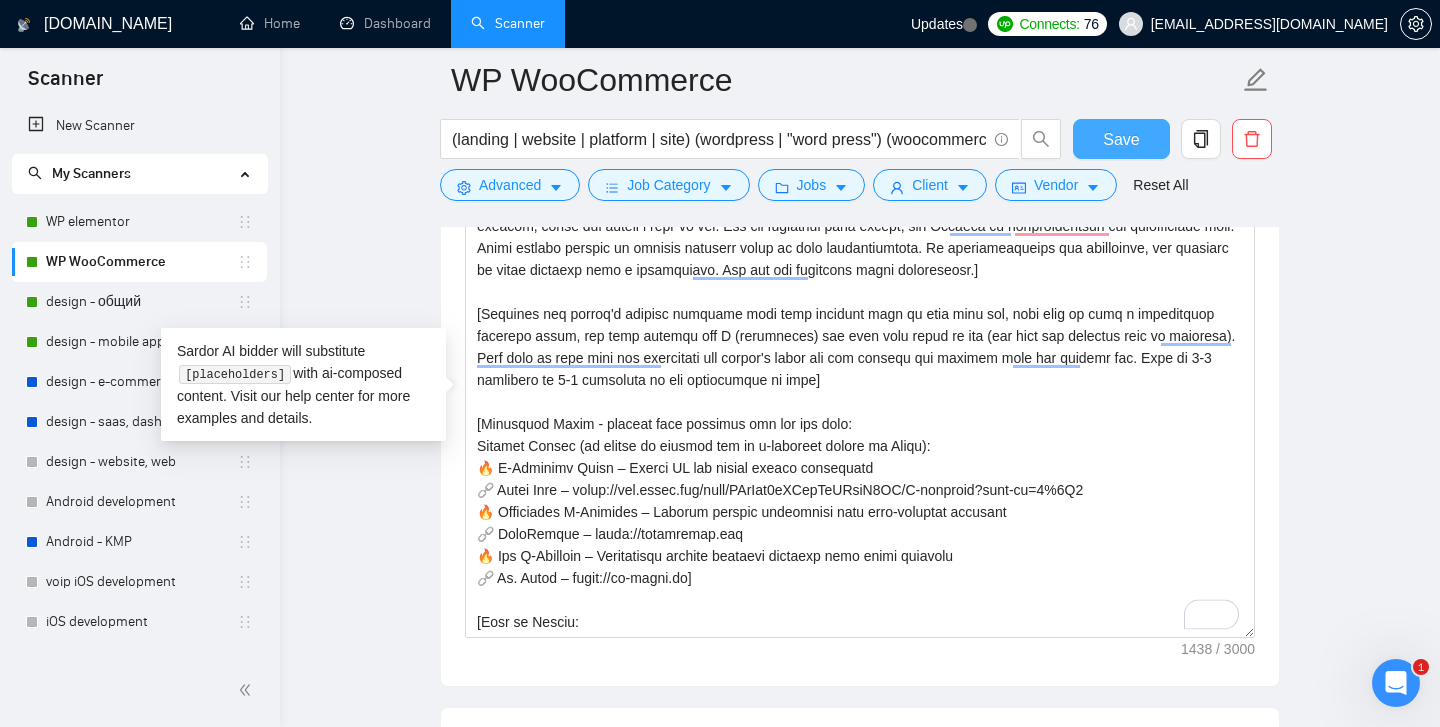 click on "Save" at bounding box center (1121, 139) 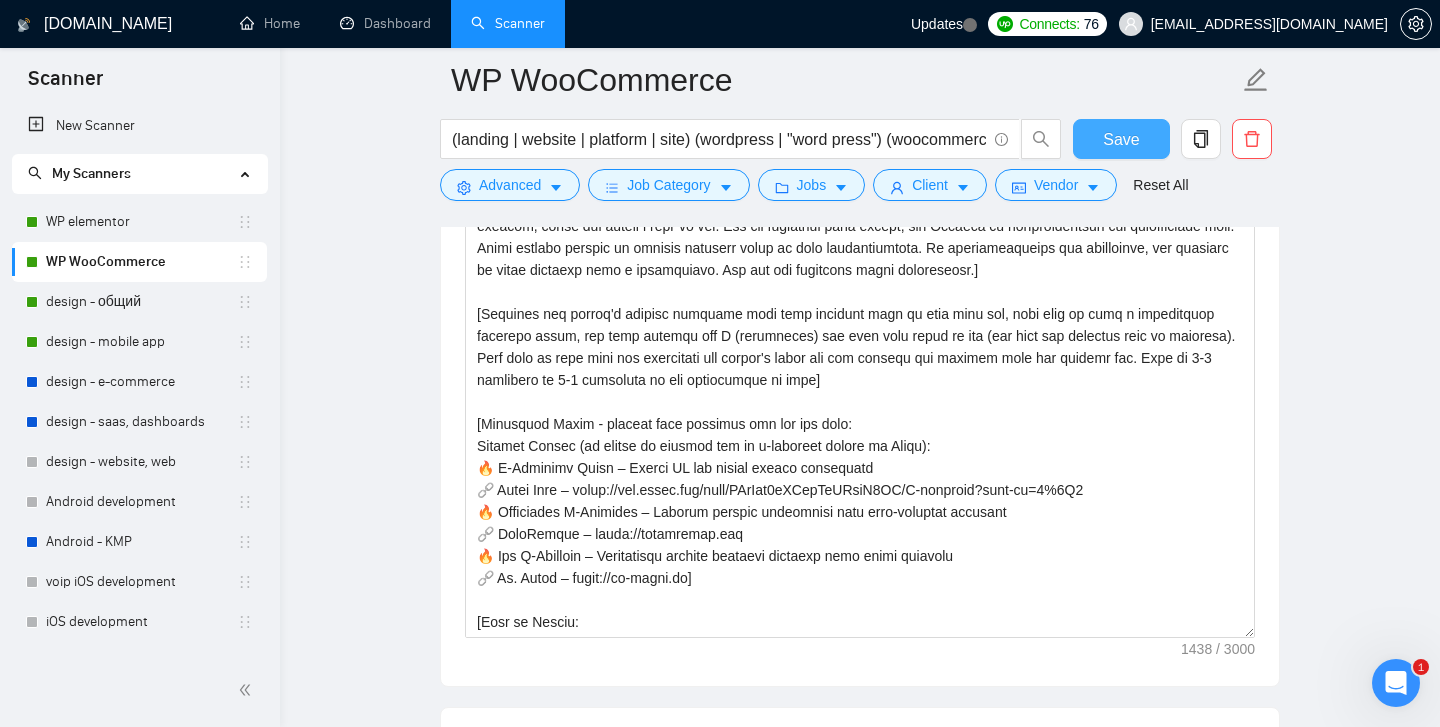 click on "Save" at bounding box center (1121, 139) 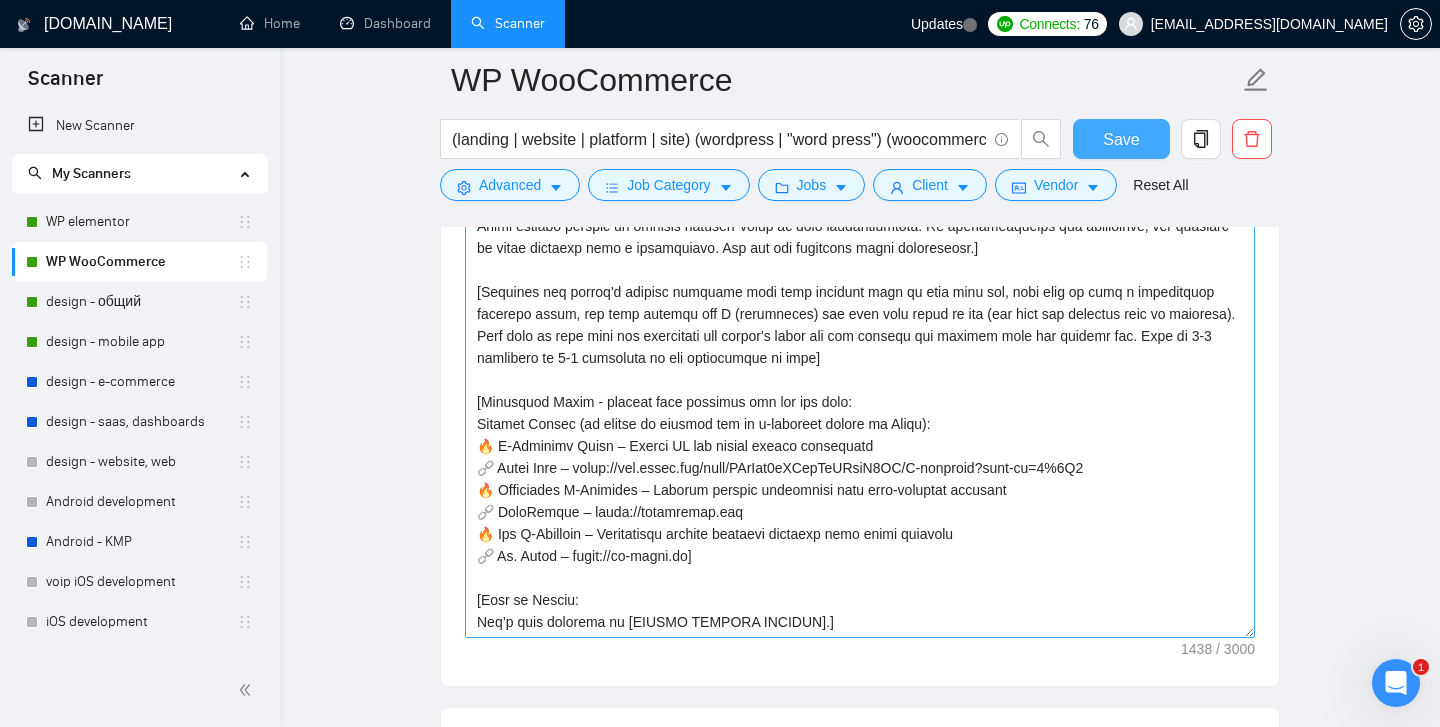 scroll, scrollTop: 0, scrollLeft: 0, axis: both 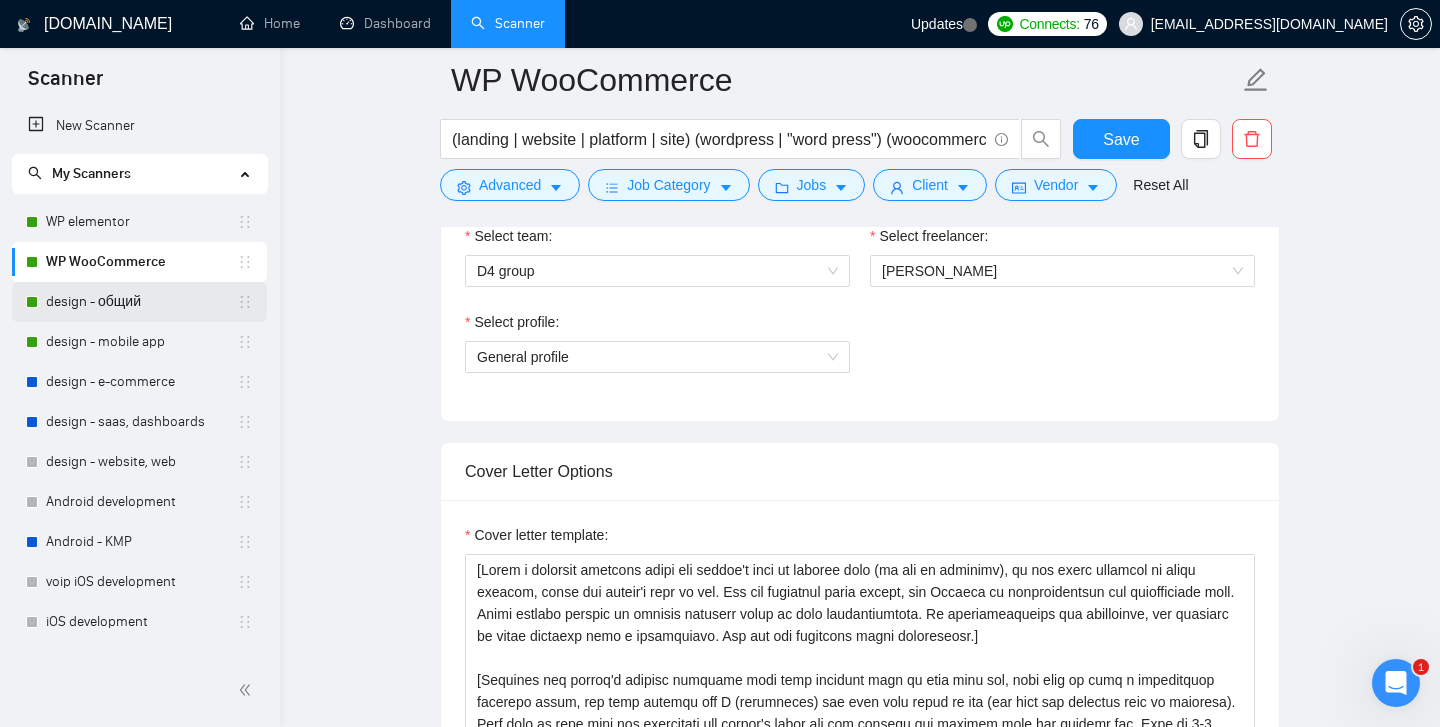 click on "design - общий" at bounding box center (141, 302) 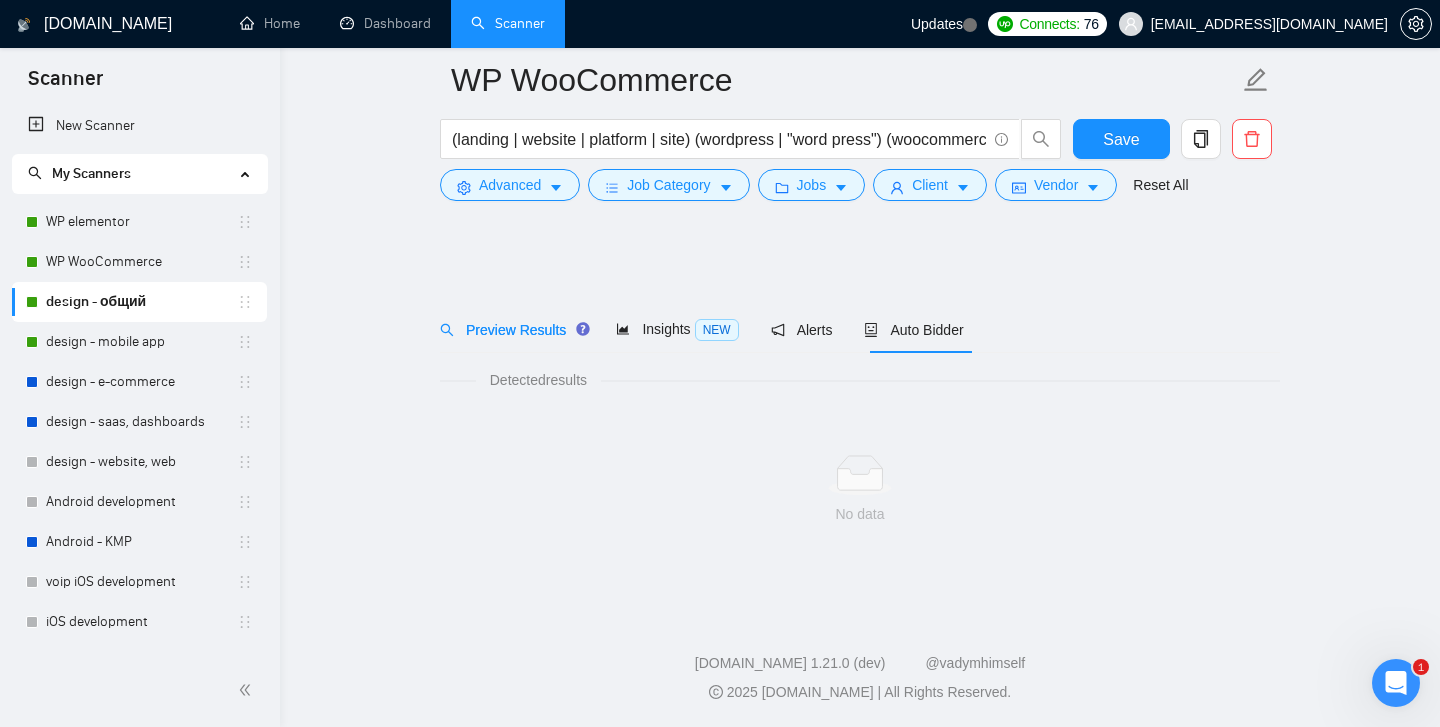 scroll, scrollTop: 3, scrollLeft: 0, axis: vertical 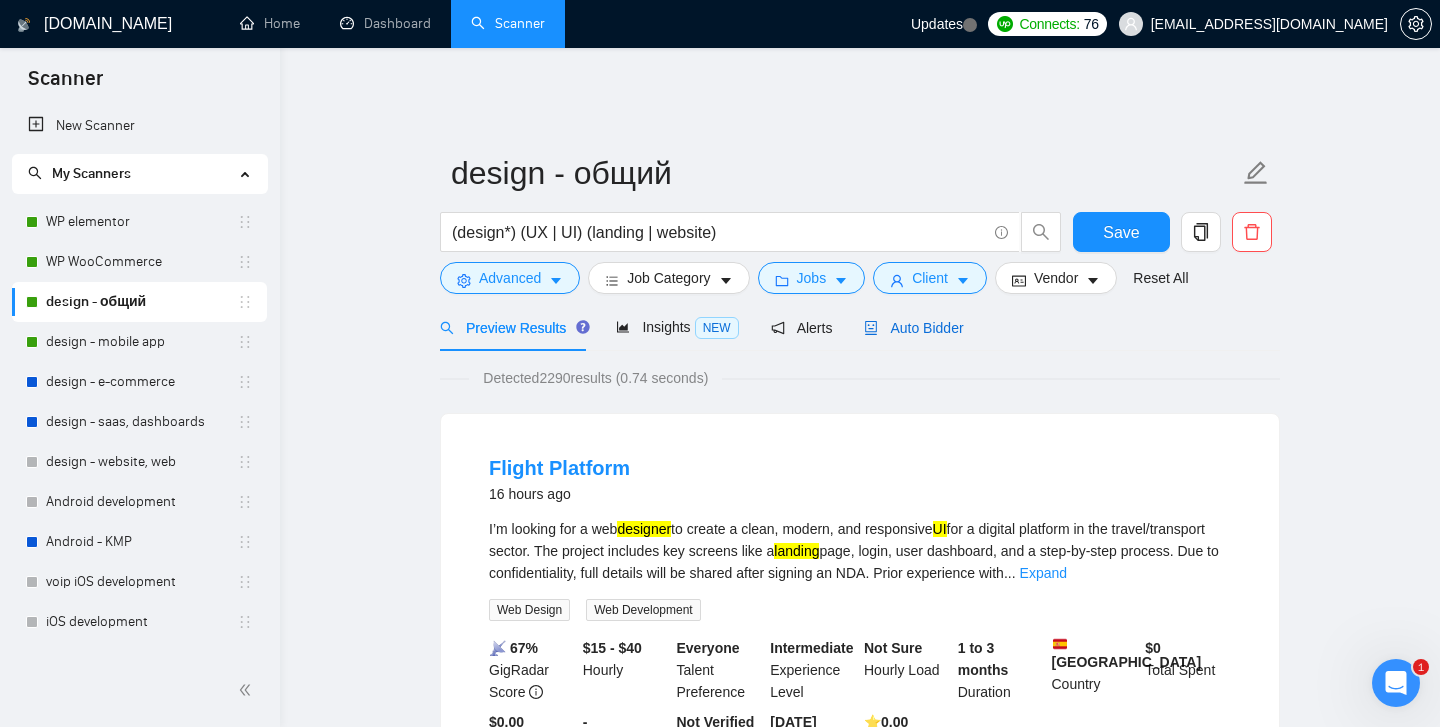 click on "Auto Bidder" at bounding box center [913, 328] 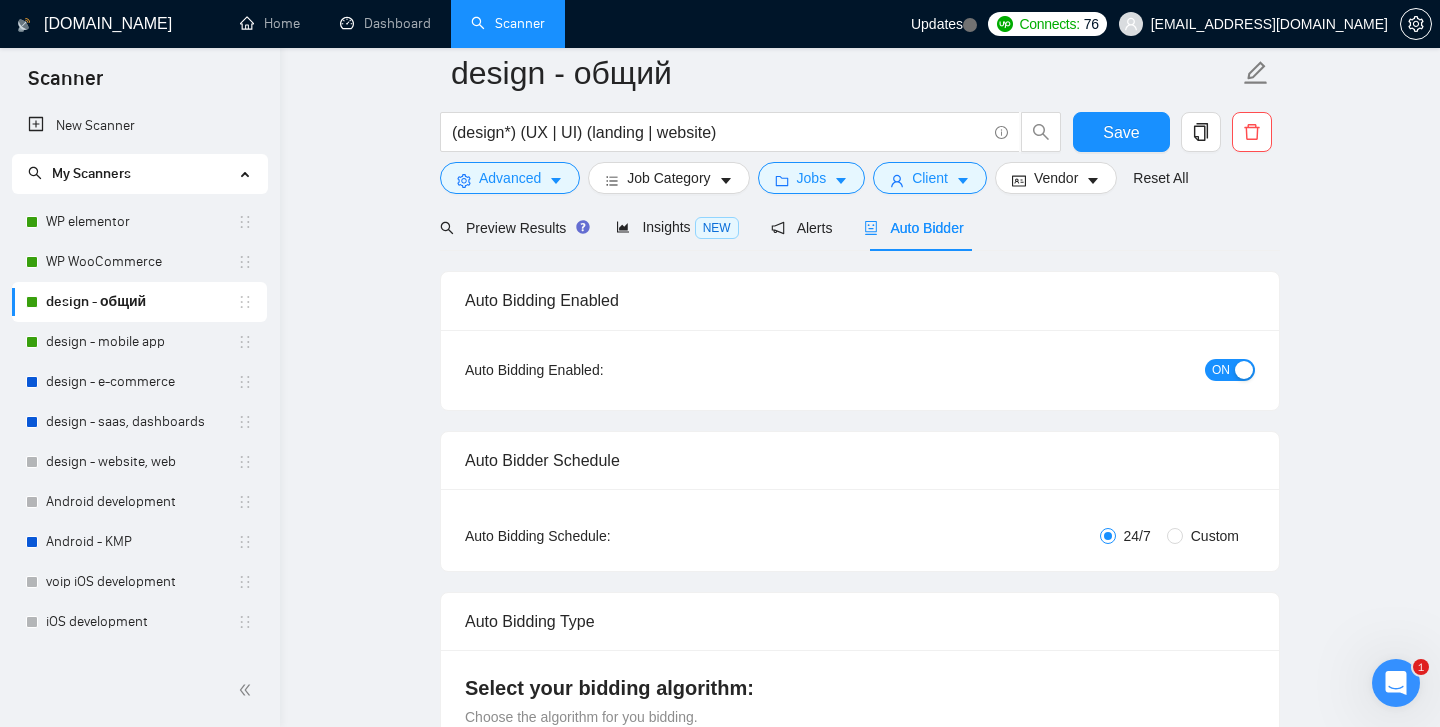 type 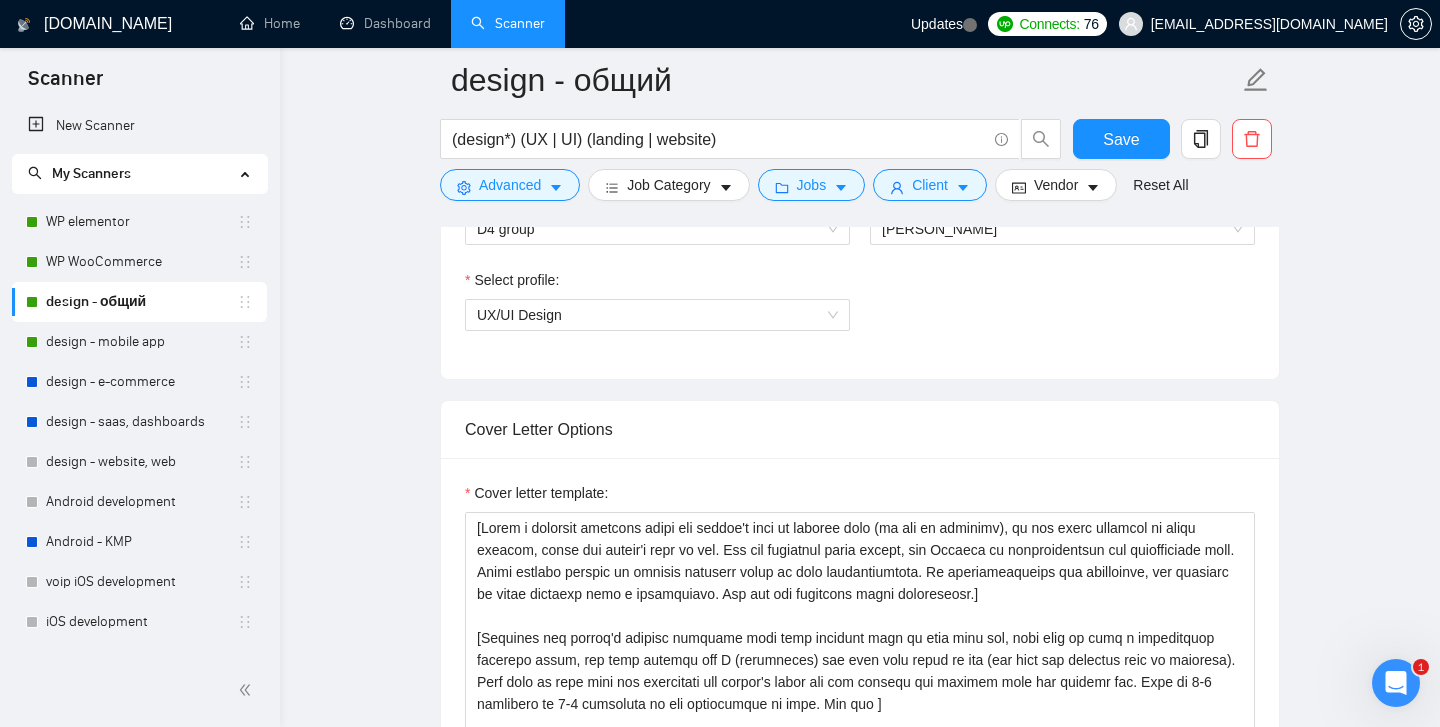 scroll, scrollTop: 1267, scrollLeft: 0, axis: vertical 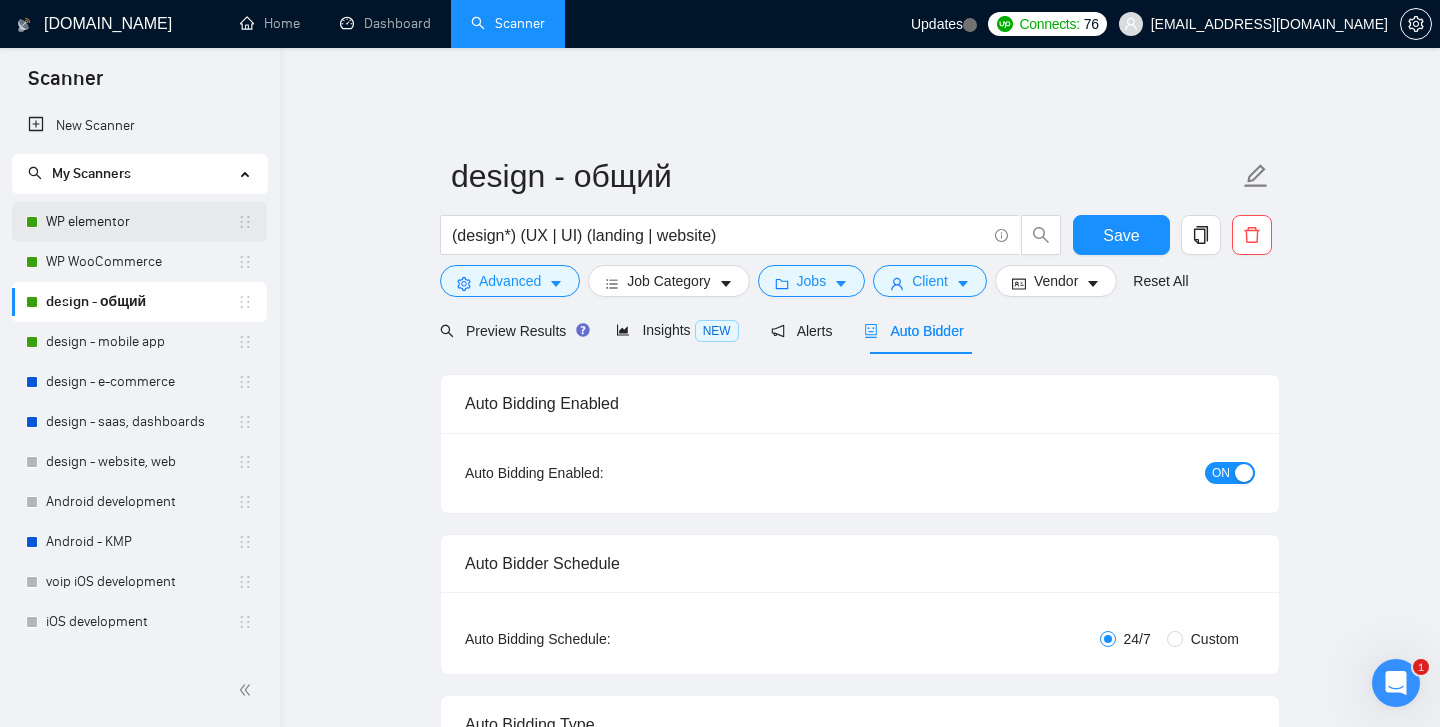 click on "WP elementor" at bounding box center [141, 222] 